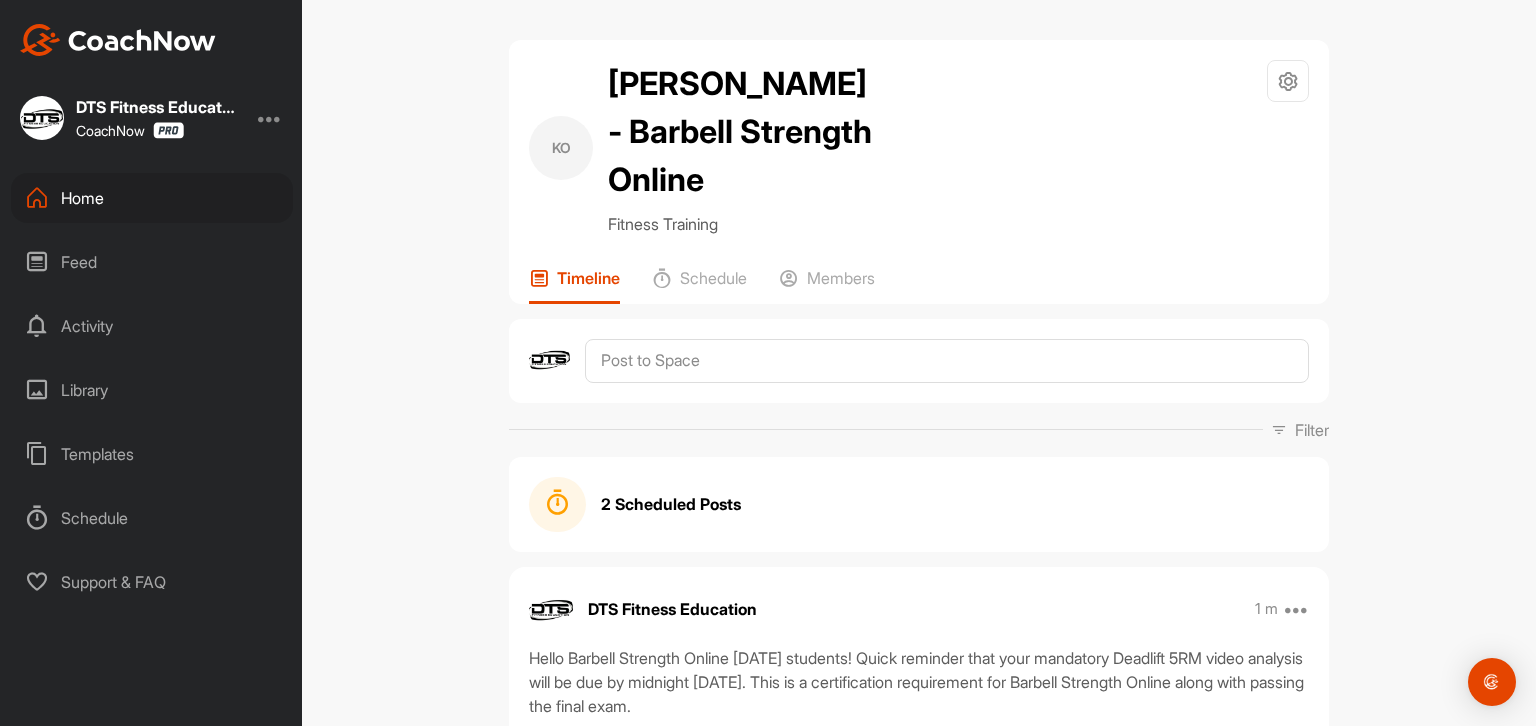 scroll, scrollTop: 0, scrollLeft: 0, axis: both 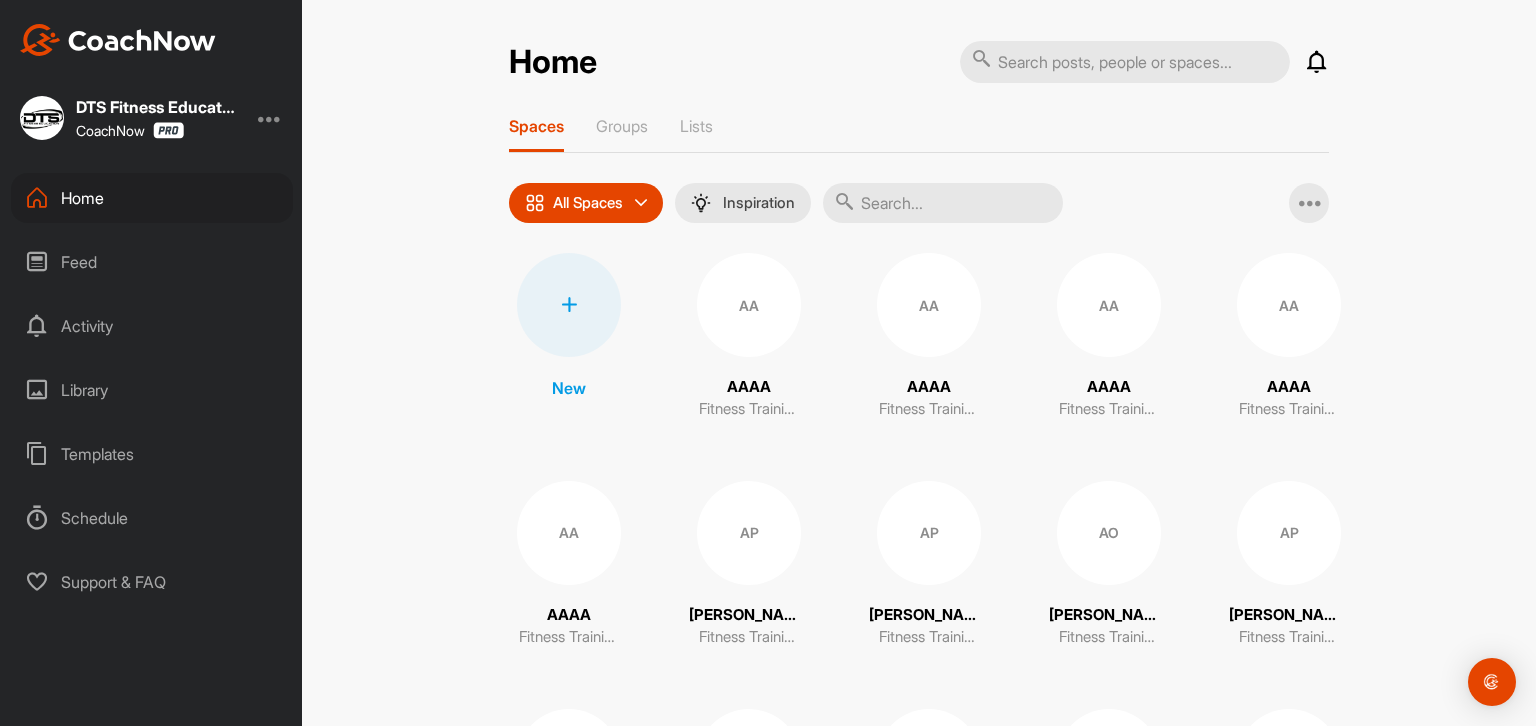 click at bounding box center (569, 305) 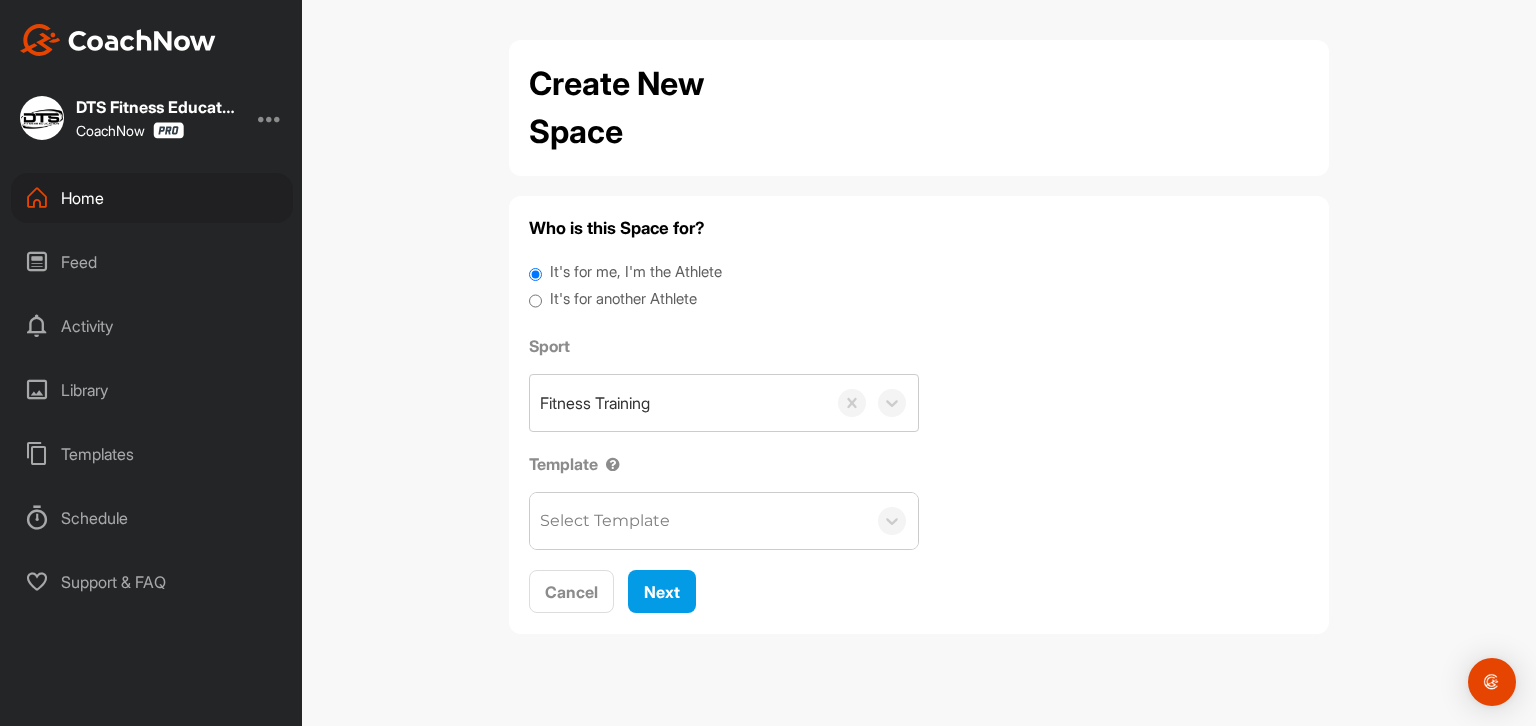 click on "It's for another Athlete" at bounding box center [623, 299] 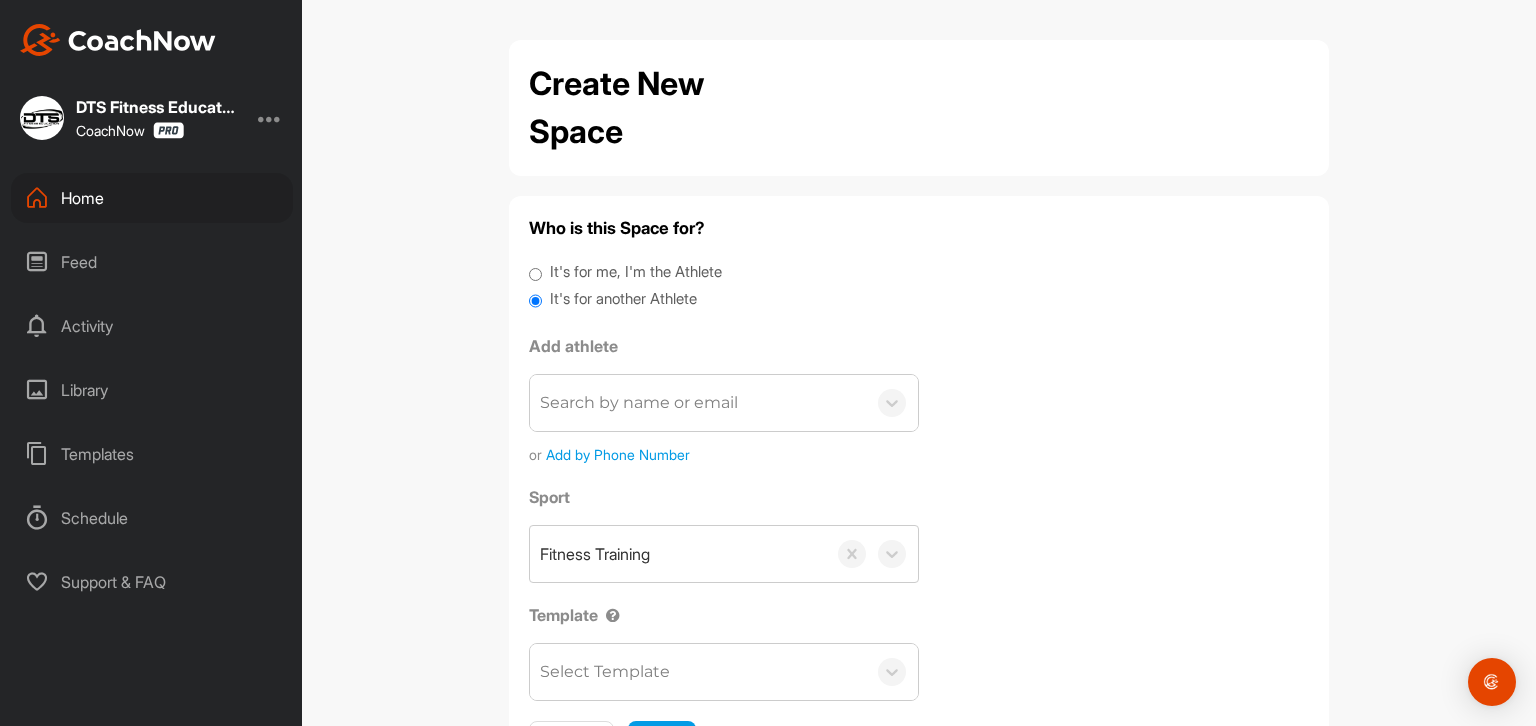 click on "Search by name or email" at bounding box center (698, 403) 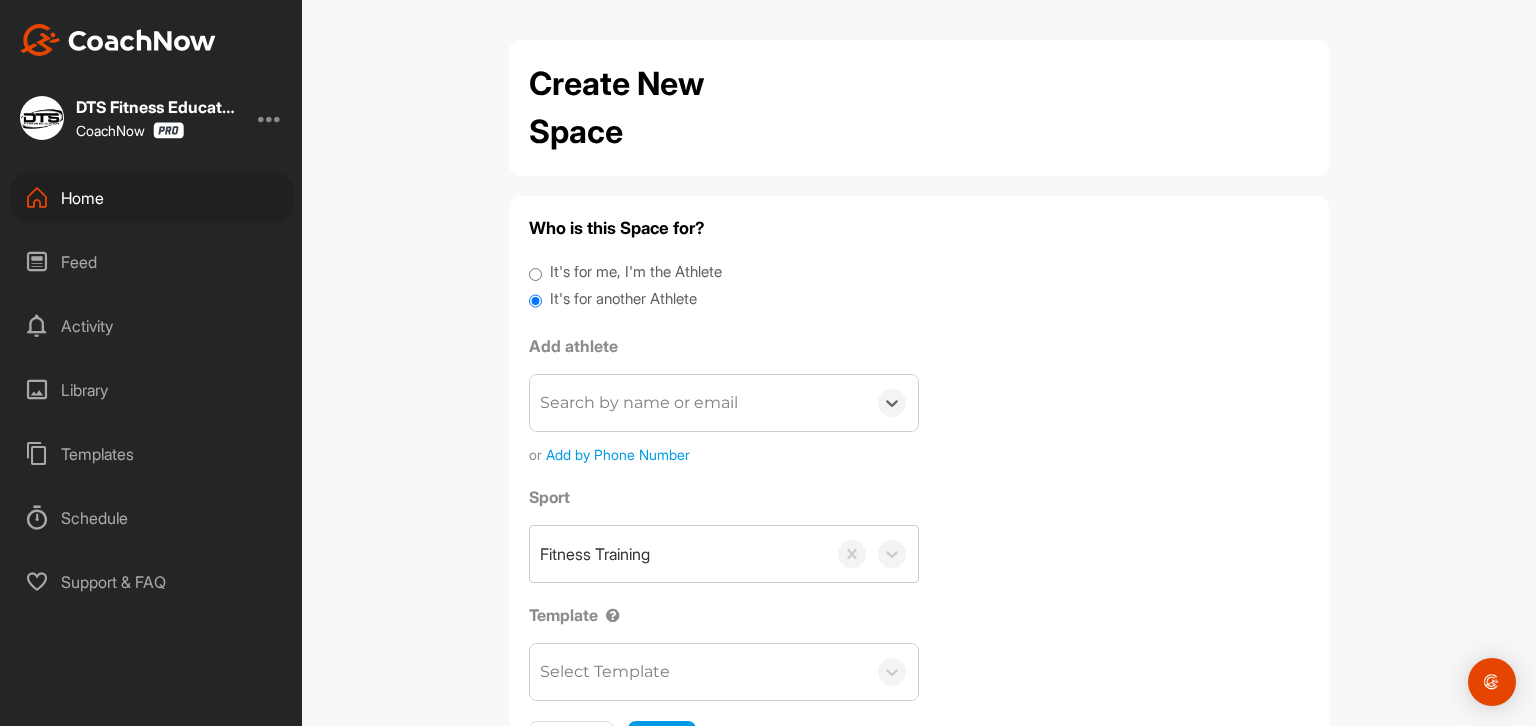 click on "Search by name or email" at bounding box center (698, 403) 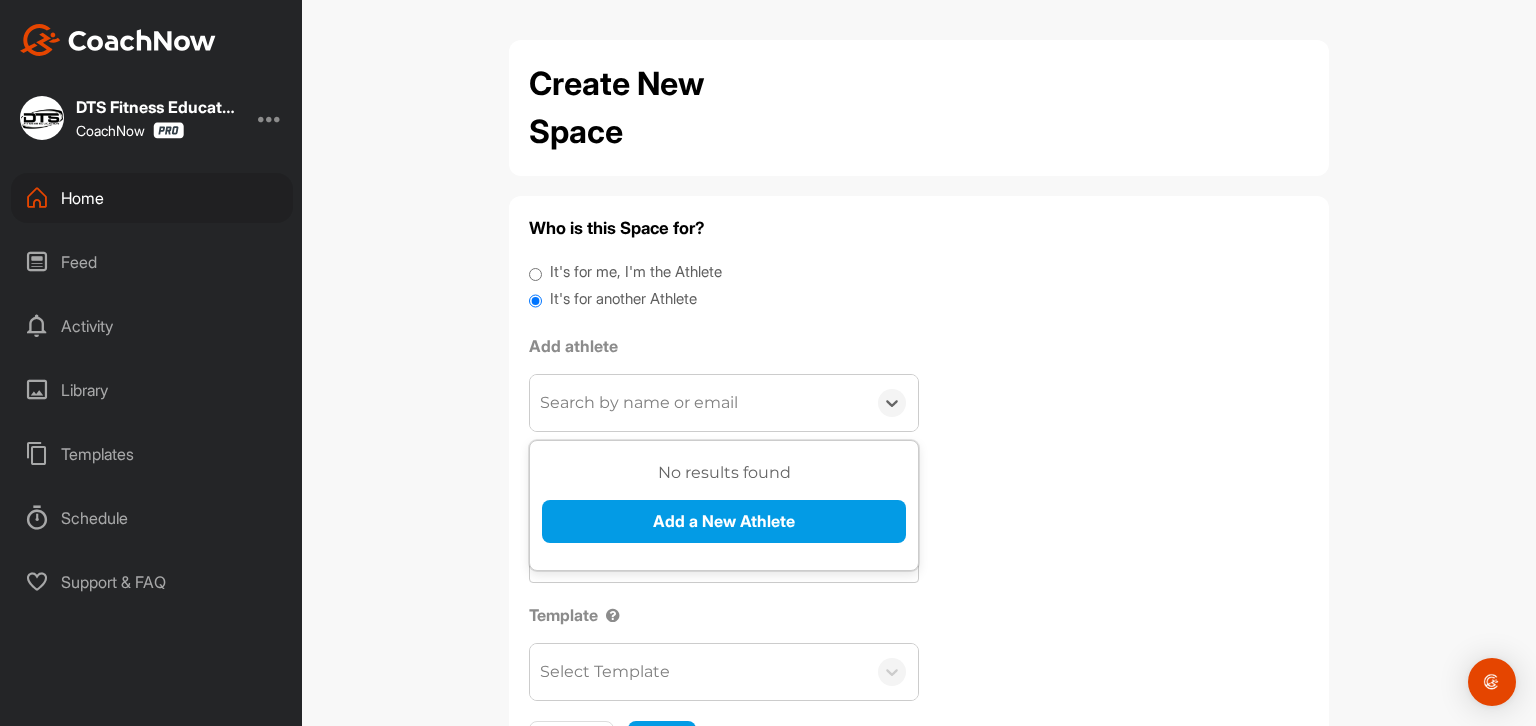 paste on "[PERSON_NAME][EMAIL_ADDRESS][PERSON_NAME][DOMAIN_NAME]" 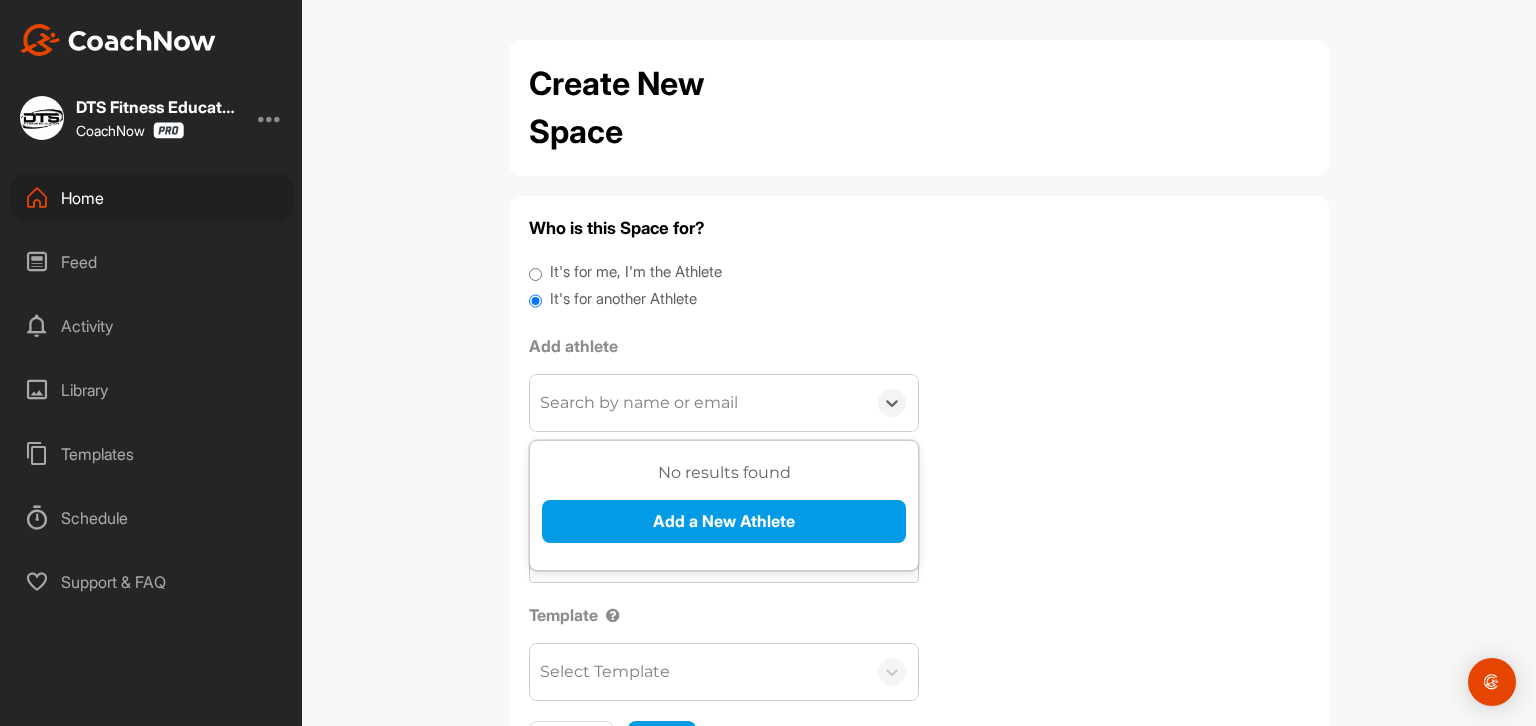 type on "[PERSON_NAME][EMAIL_ADDRESS][PERSON_NAME][DOMAIN_NAME]" 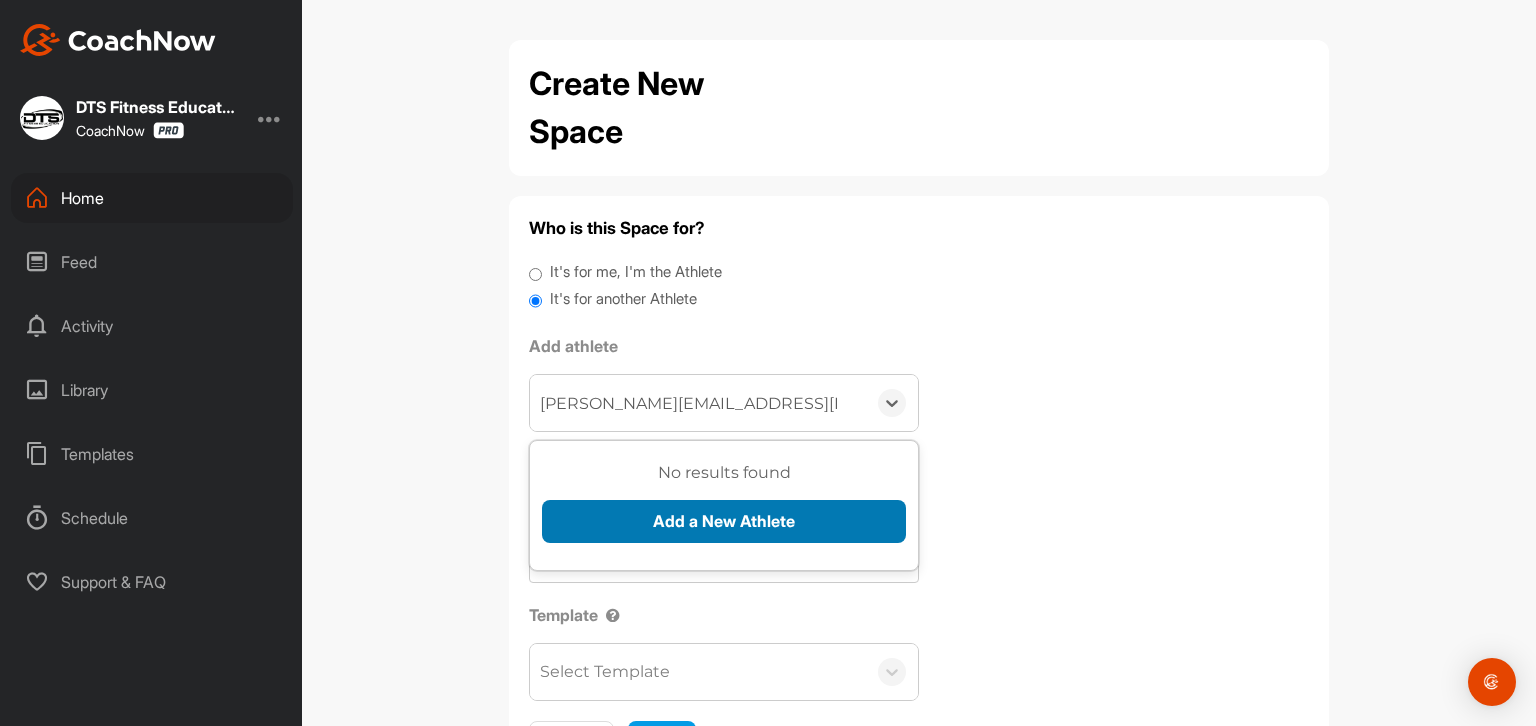 click on "Add a New Athlete" at bounding box center (724, 521) 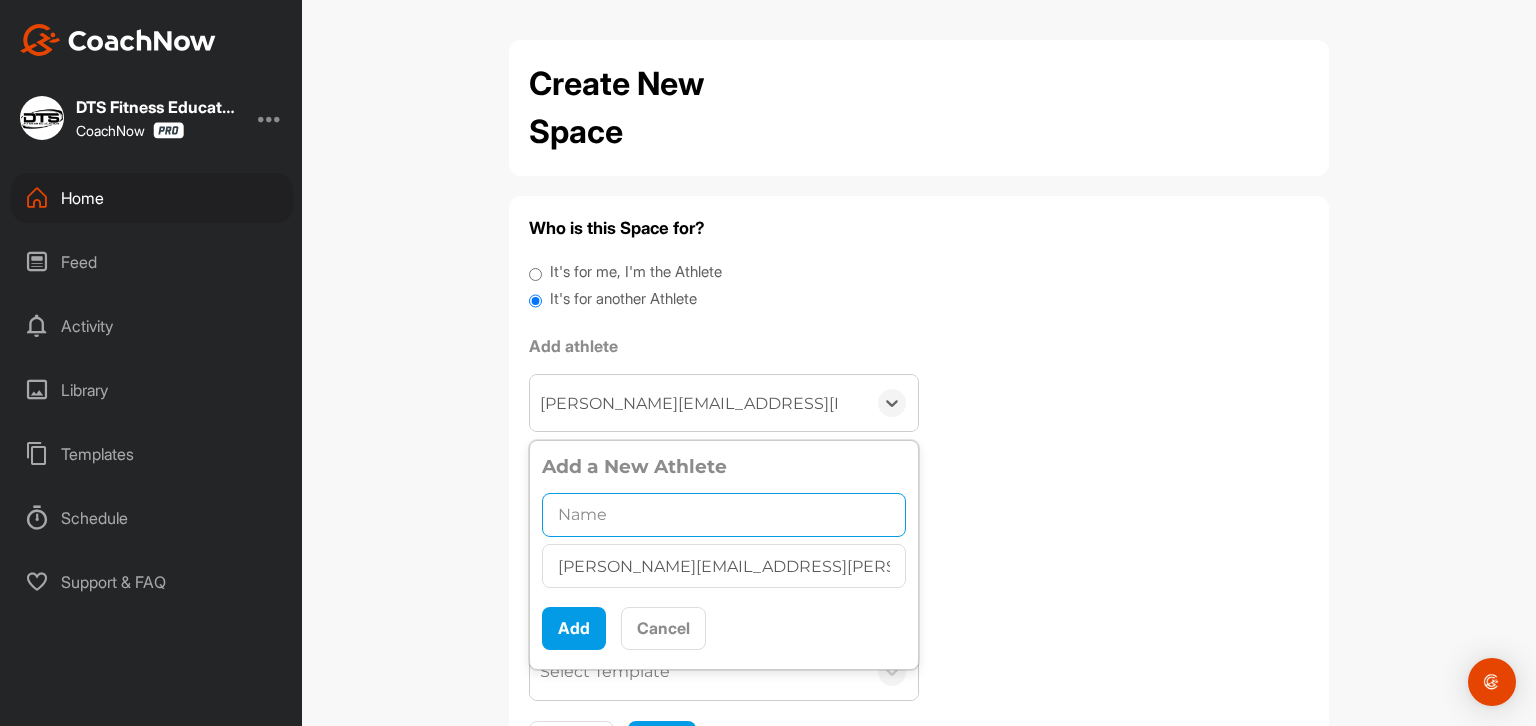 click at bounding box center [724, 515] 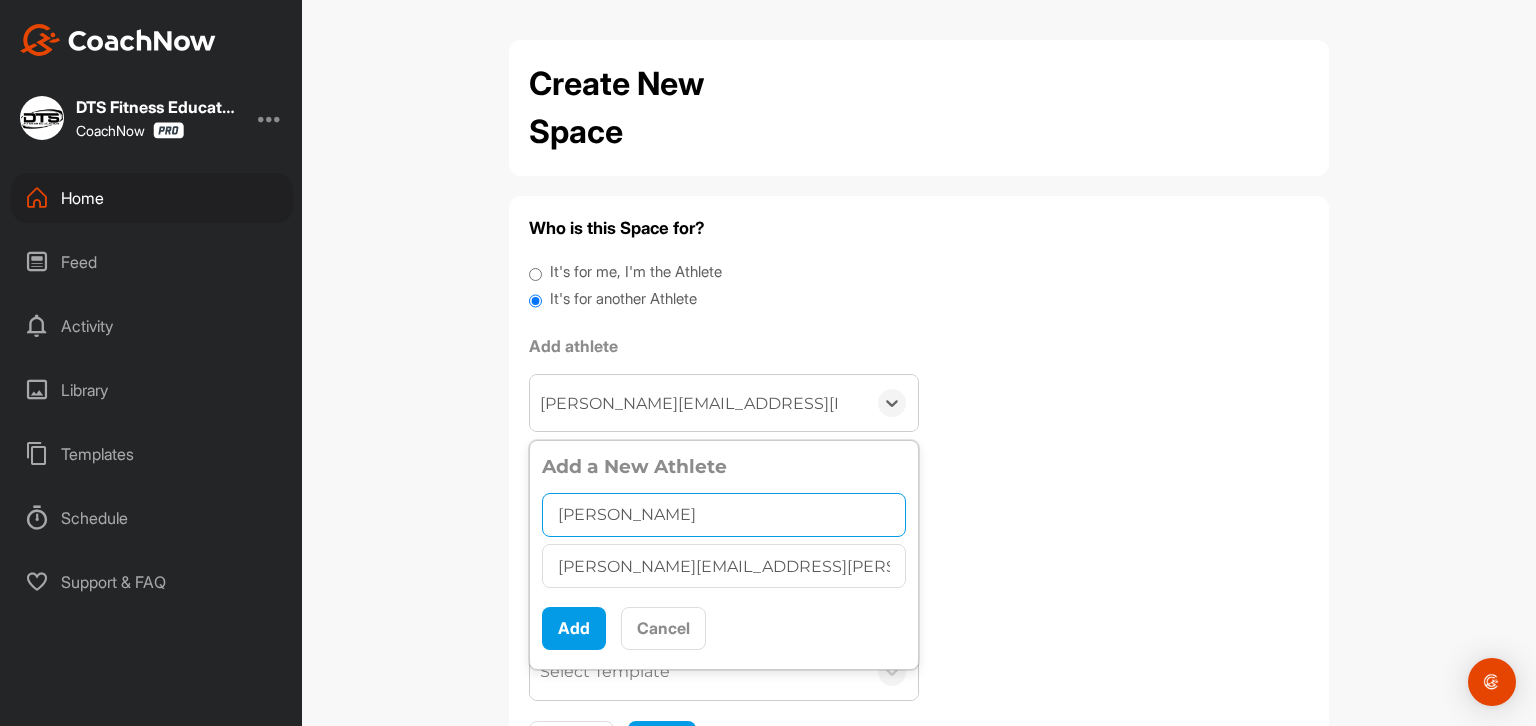click on "[PERSON_NAME]" at bounding box center (724, 515) 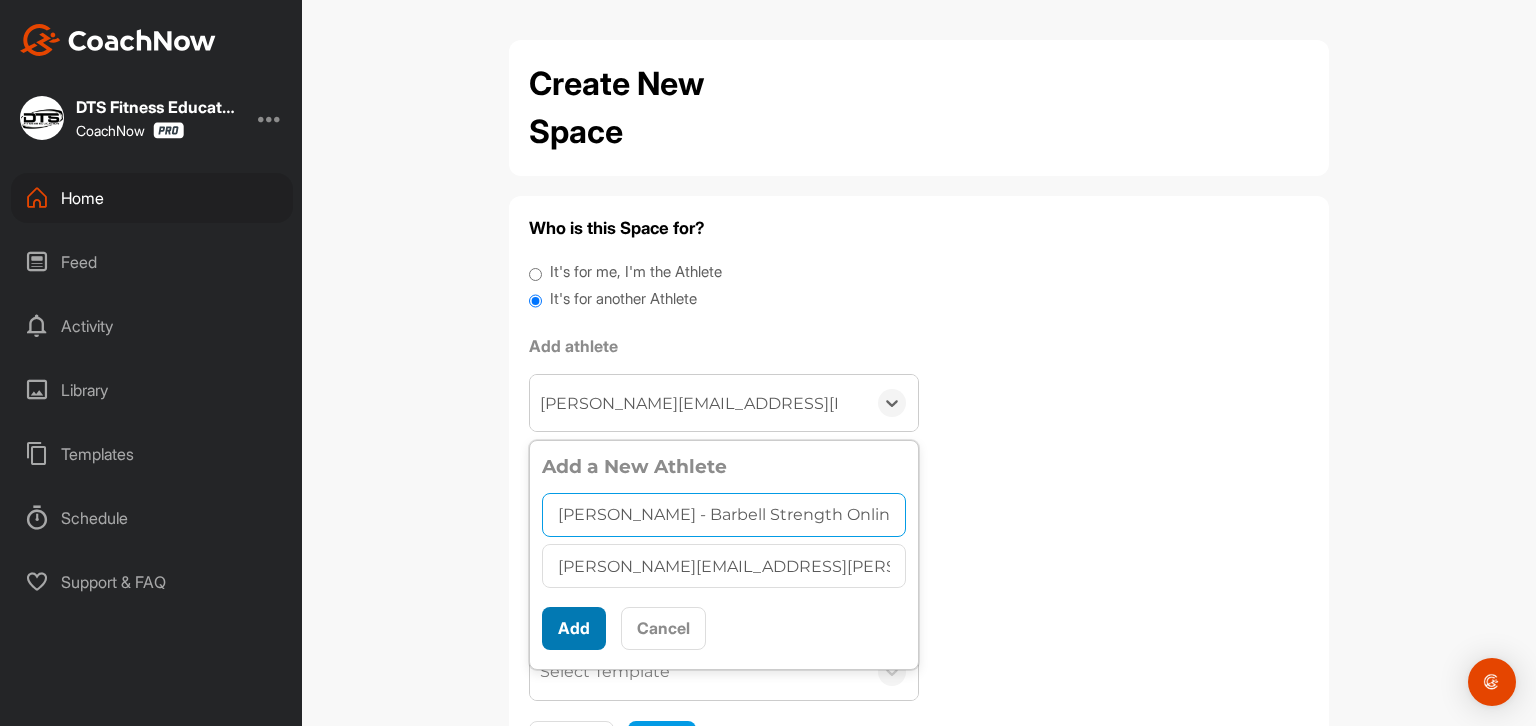 type on "[PERSON_NAME] - Barbell Strength Online" 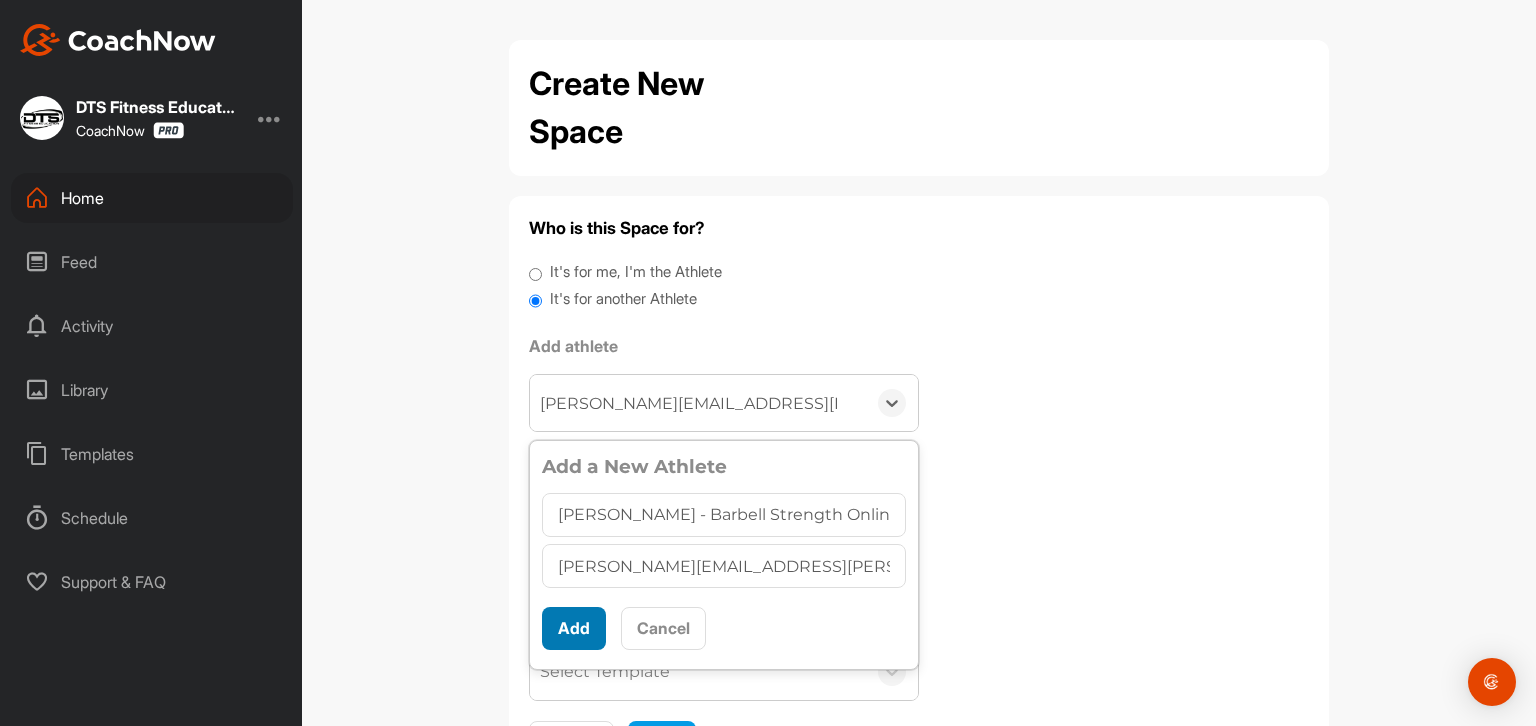 click on "Add" at bounding box center [574, 628] 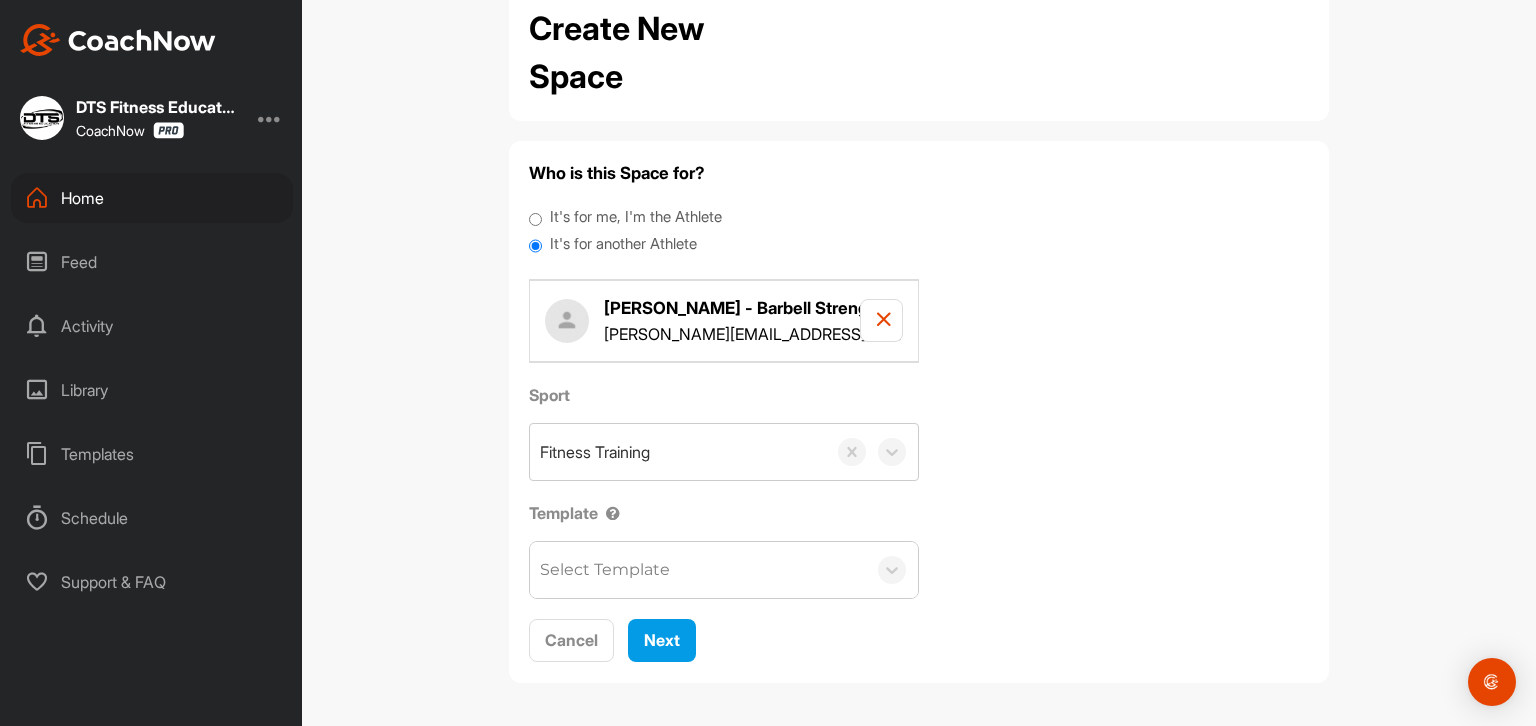 click on "Select Template" at bounding box center (698, 570) 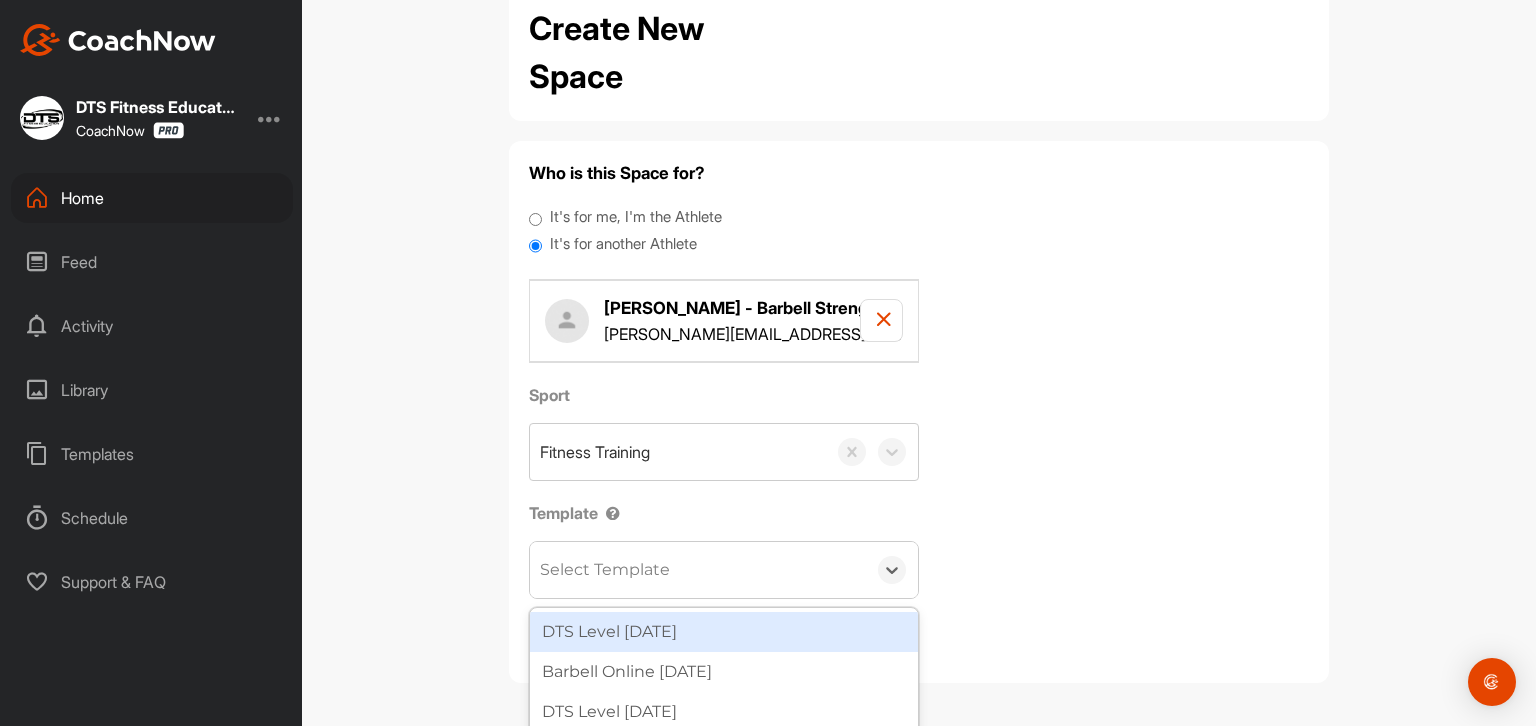 scroll, scrollTop: 130, scrollLeft: 0, axis: vertical 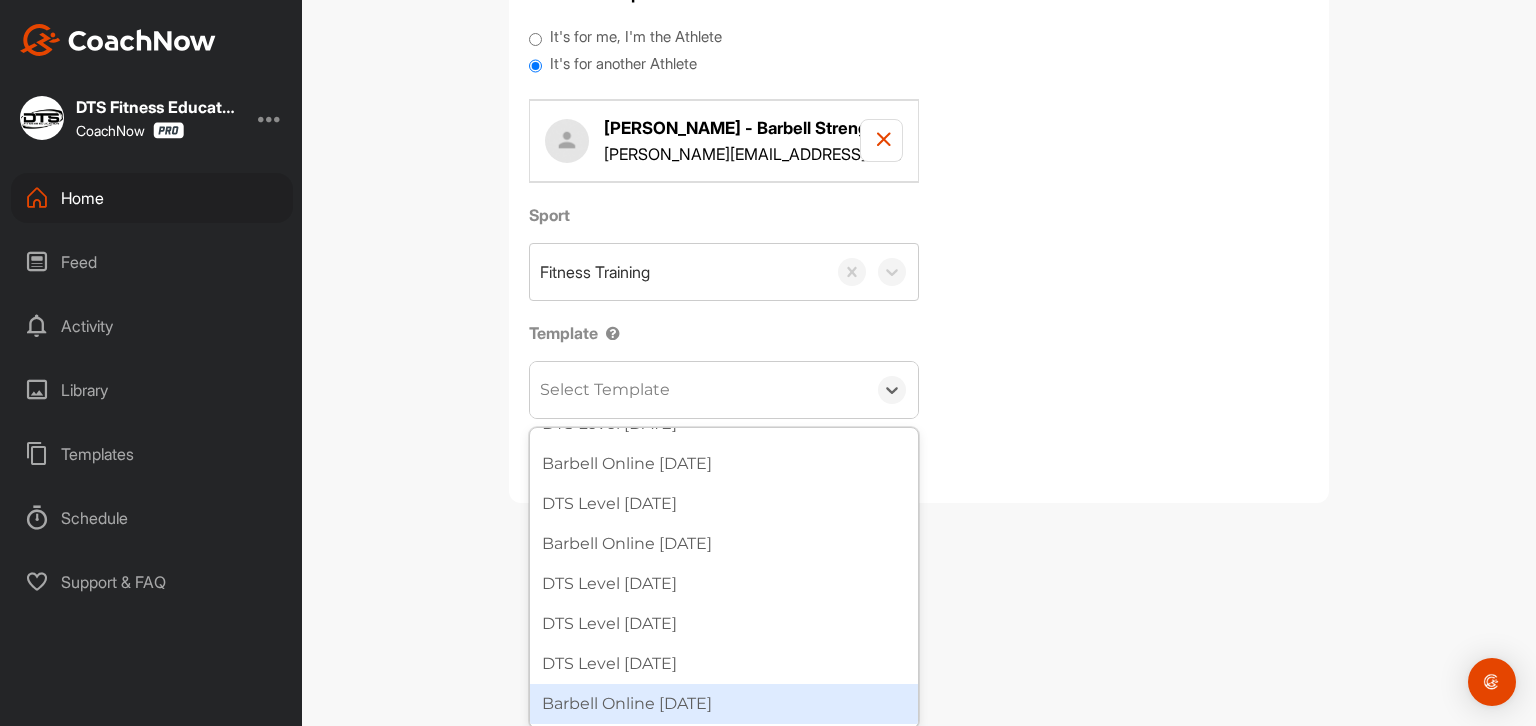 click on "Barbell Online [DATE]" at bounding box center (724, 704) 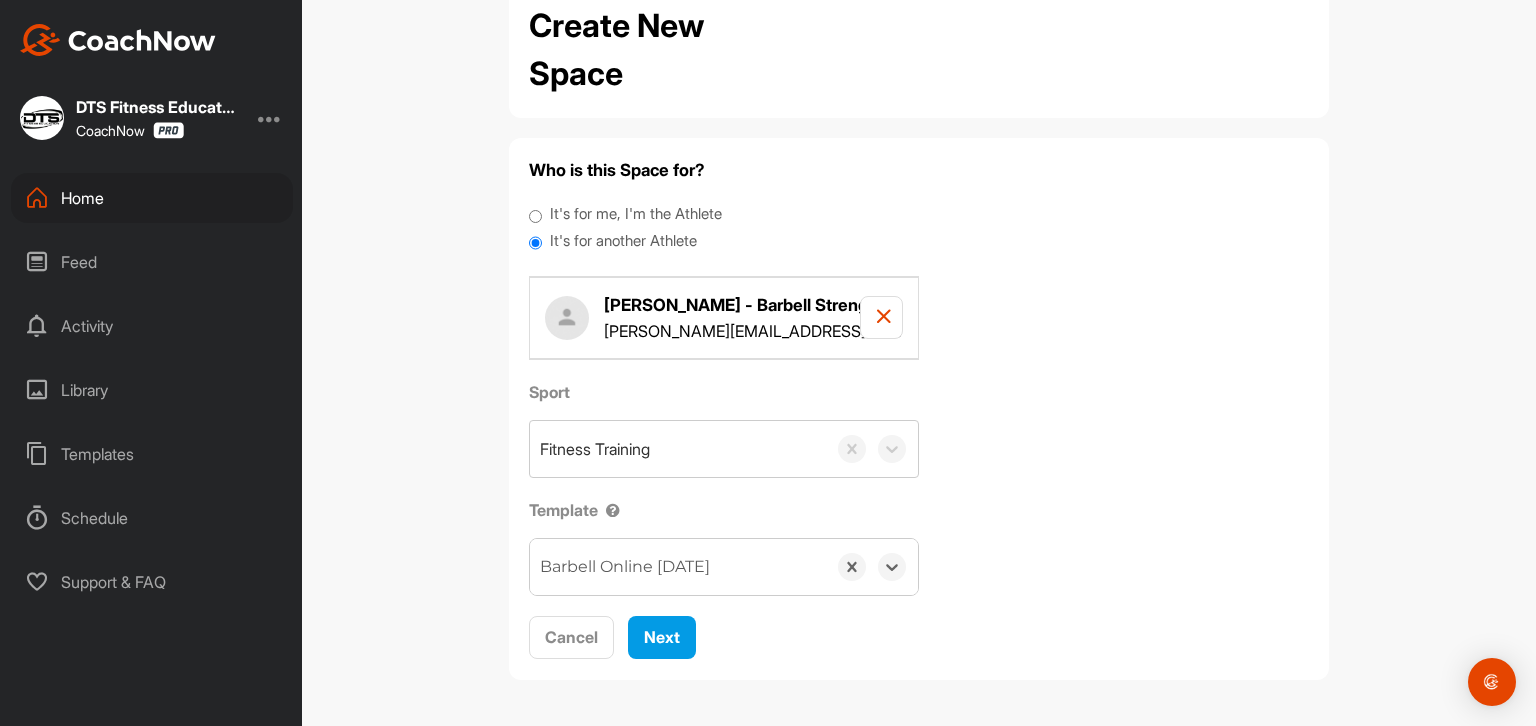 scroll, scrollTop: 55, scrollLeft: 0, axis: vertical 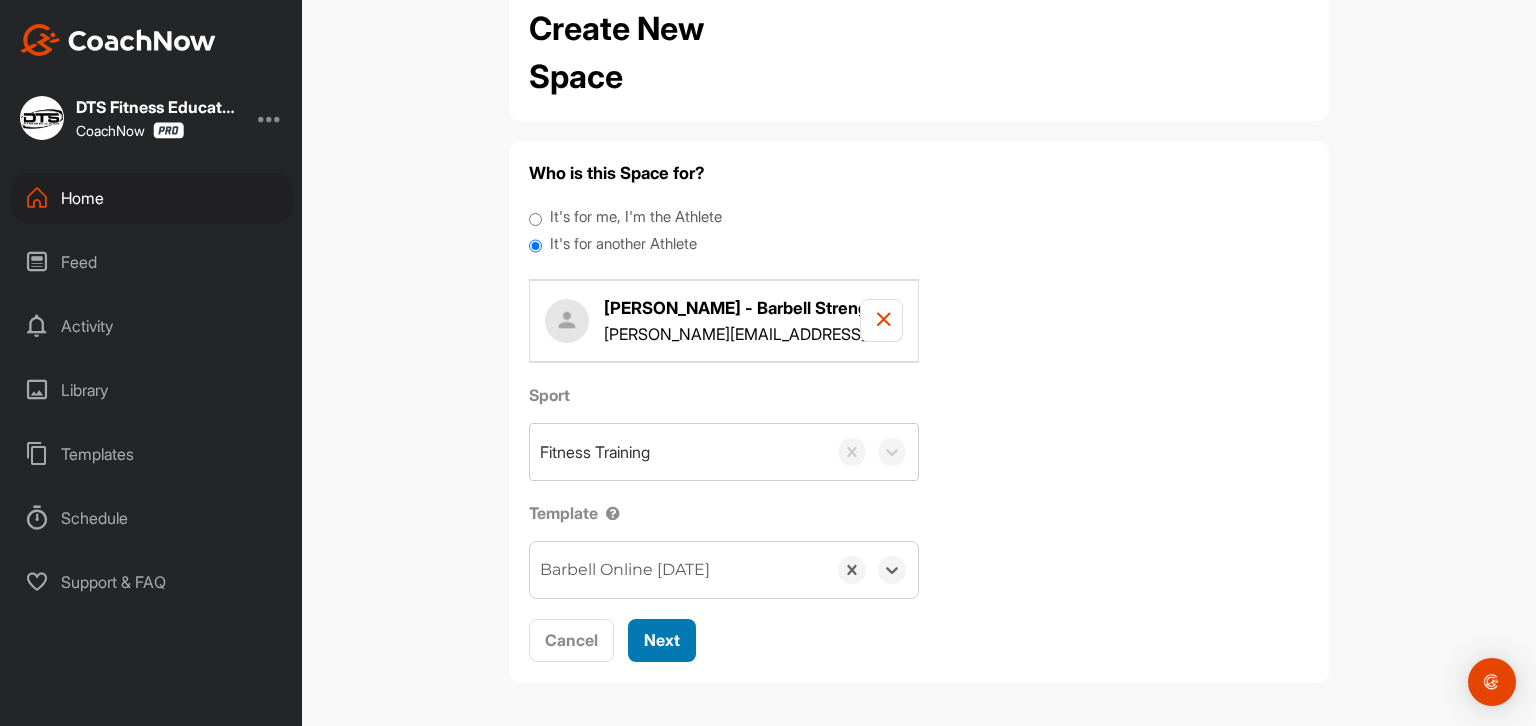 click on "Next" at bounding box center (662, 640) 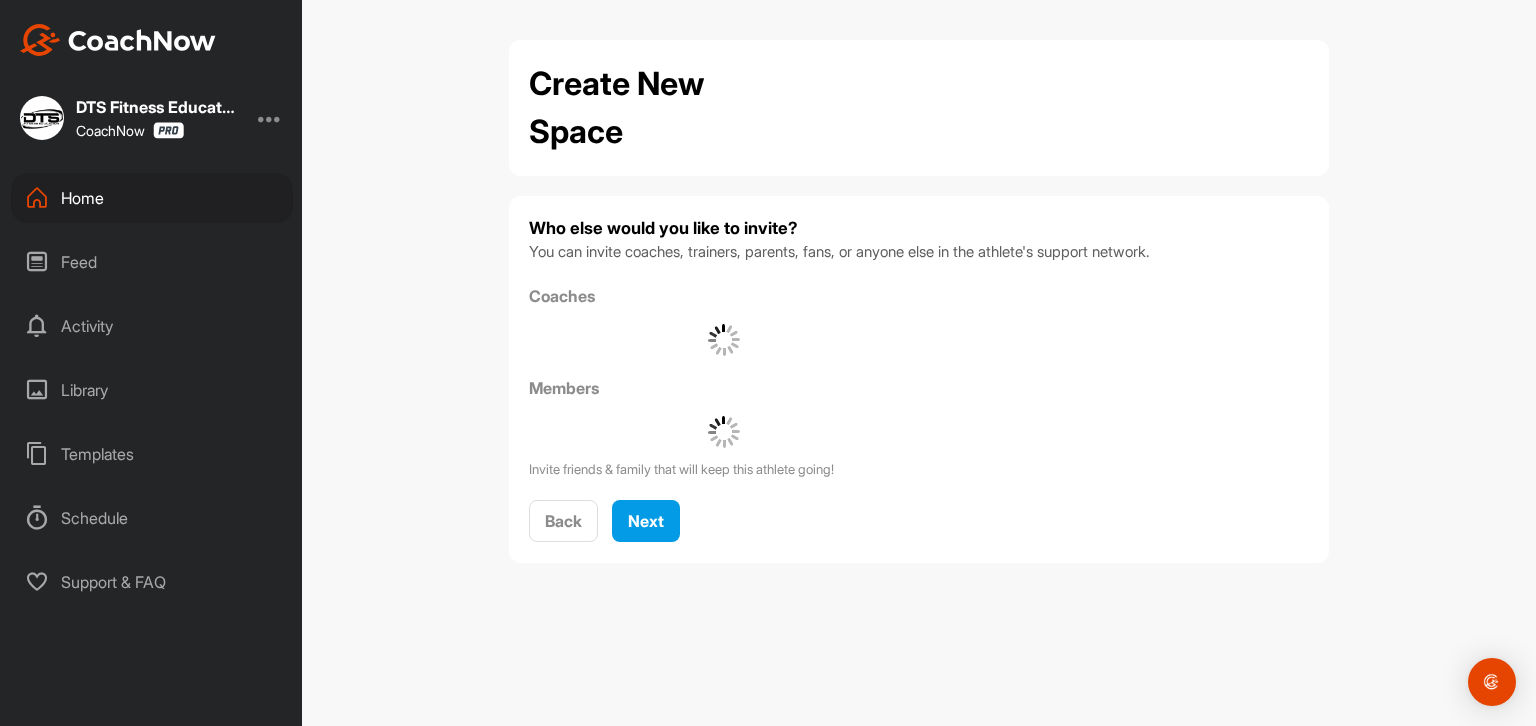 scroll, scrollTop: 0, scrollLeft: 0, axis: both 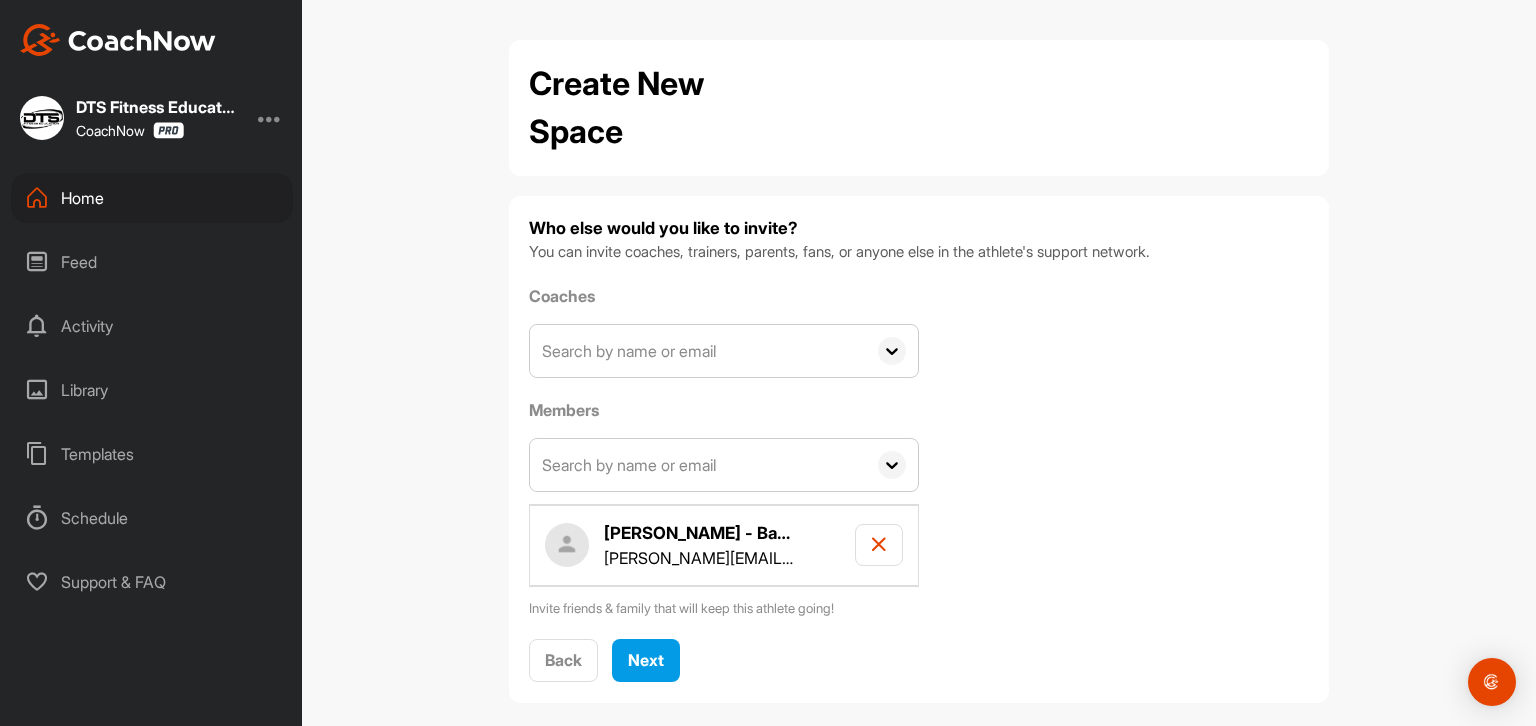 click at bounding box center (698, 465) 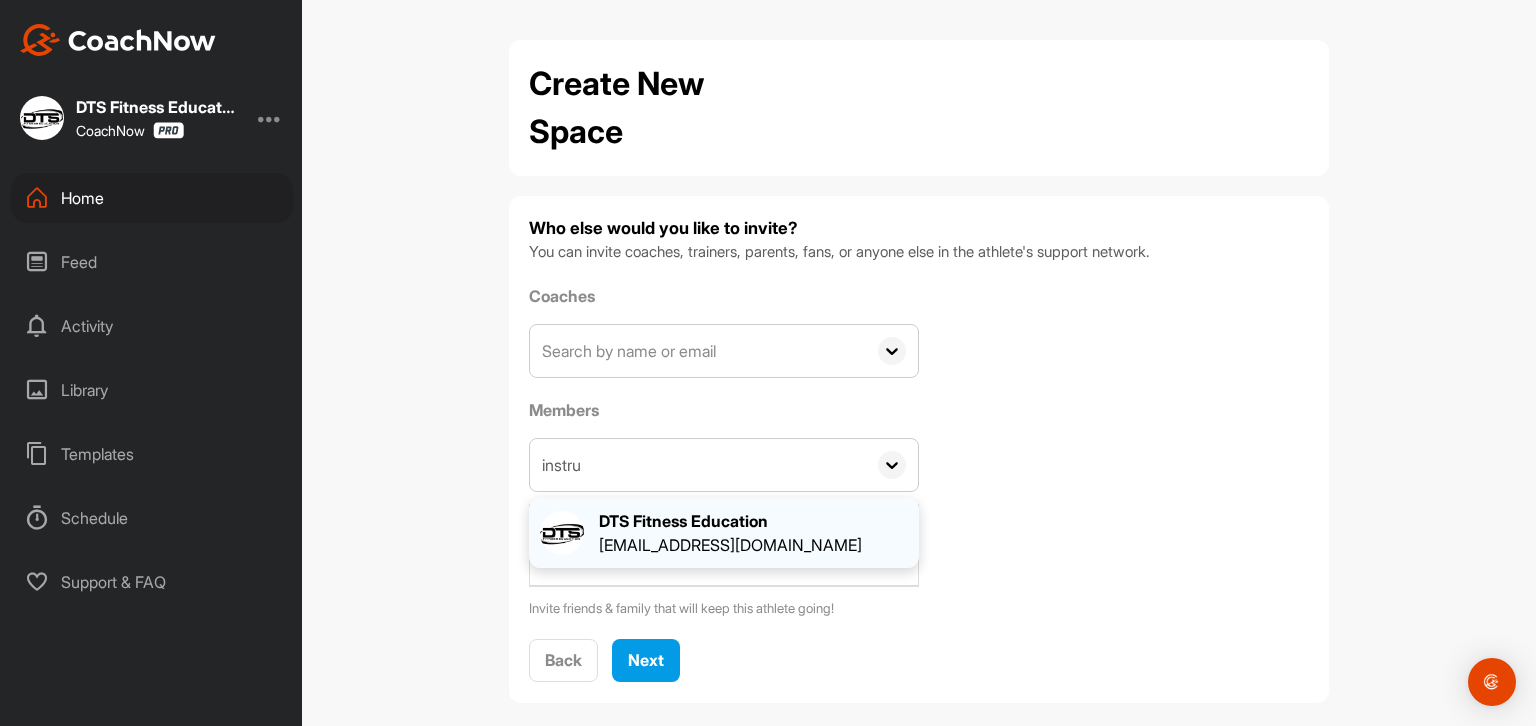 type on "instru" 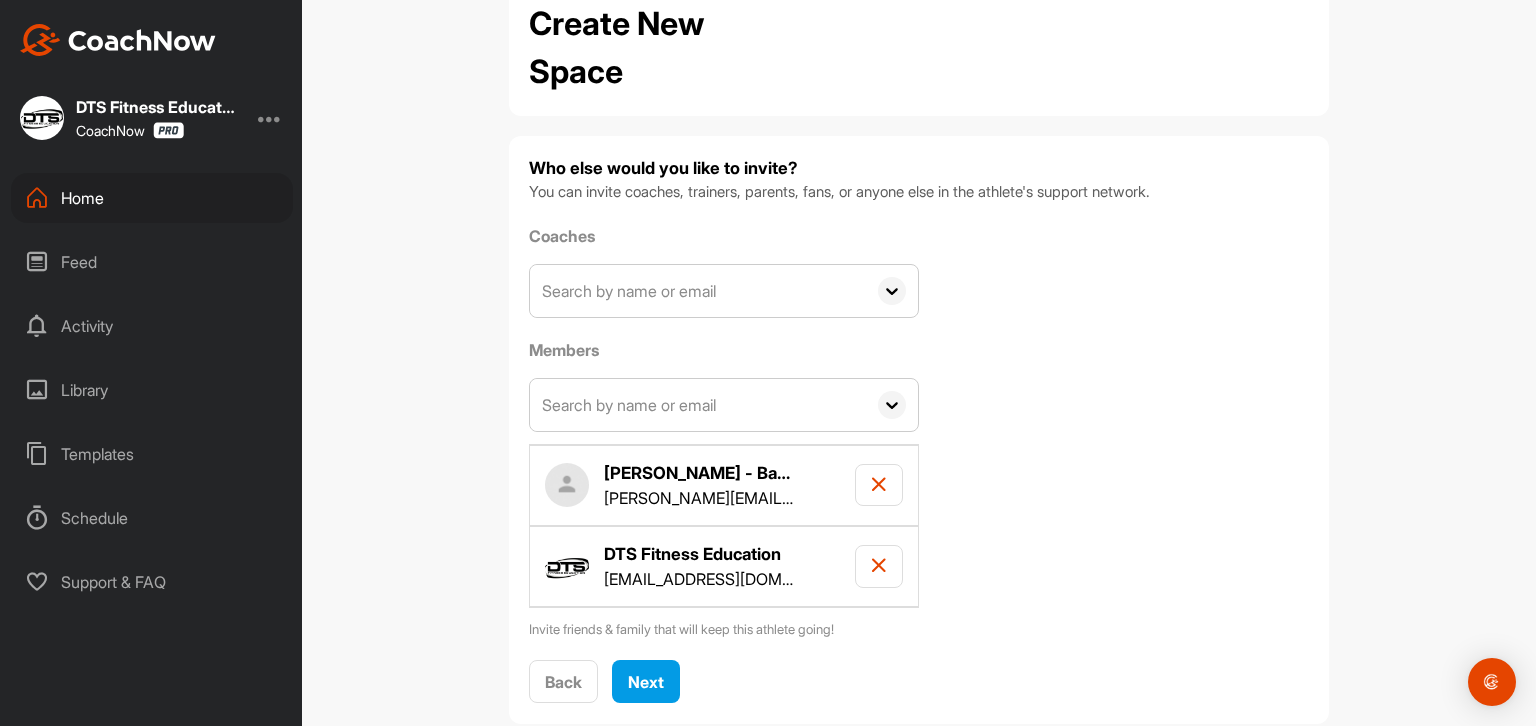scroll, scrollTop: 101, scrollLeft: 0, axis: vertical 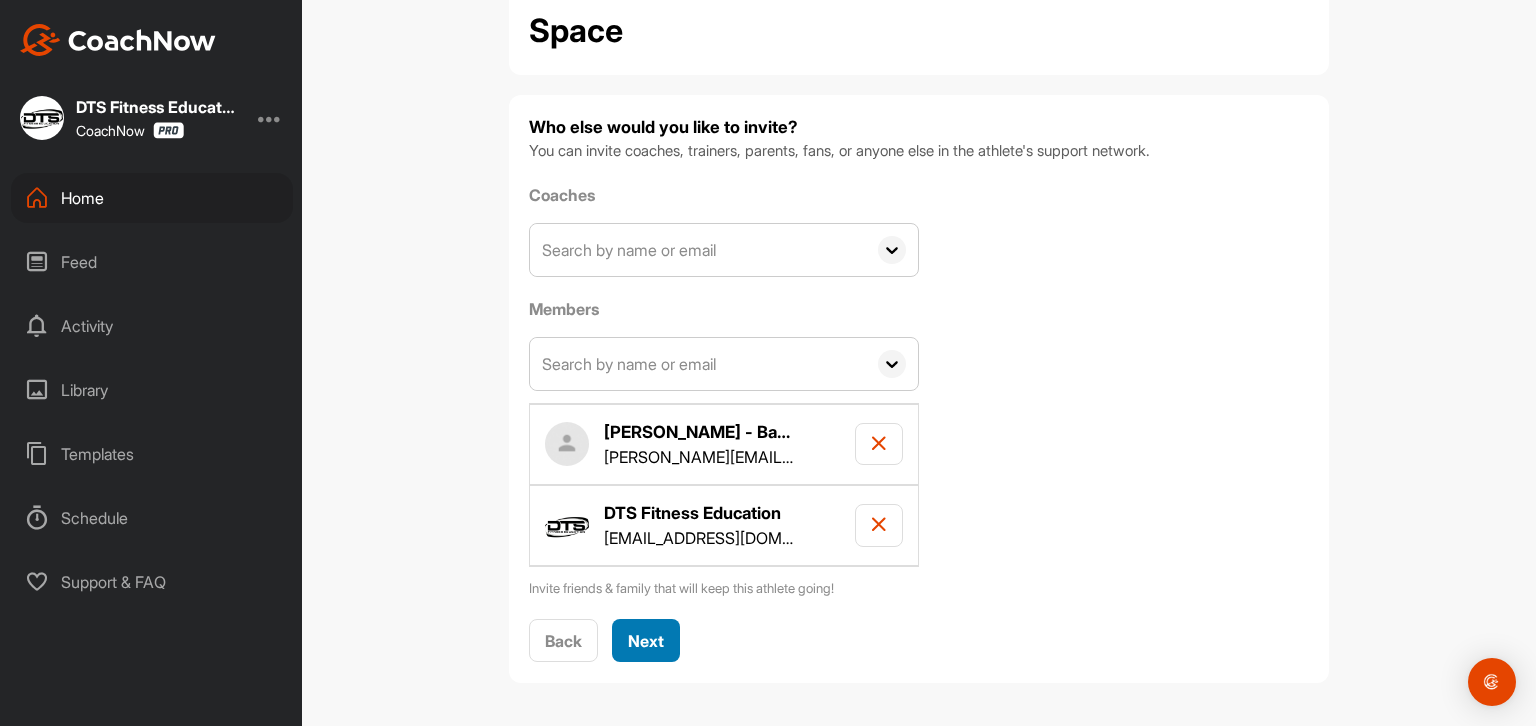 click on "Next" at bounding box center (646, 640) 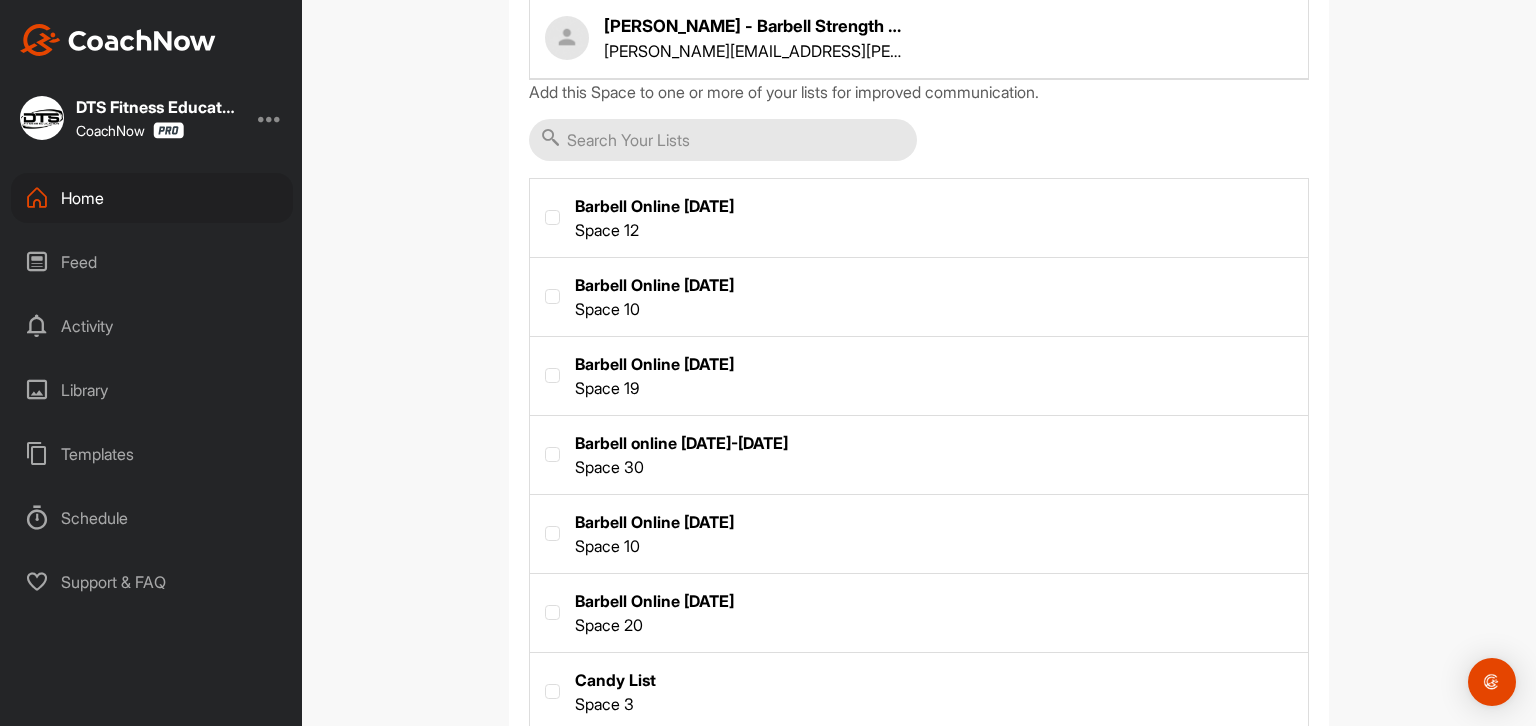 scroll, scrollTop: 300, scrollLeft: 0, axis: vertical 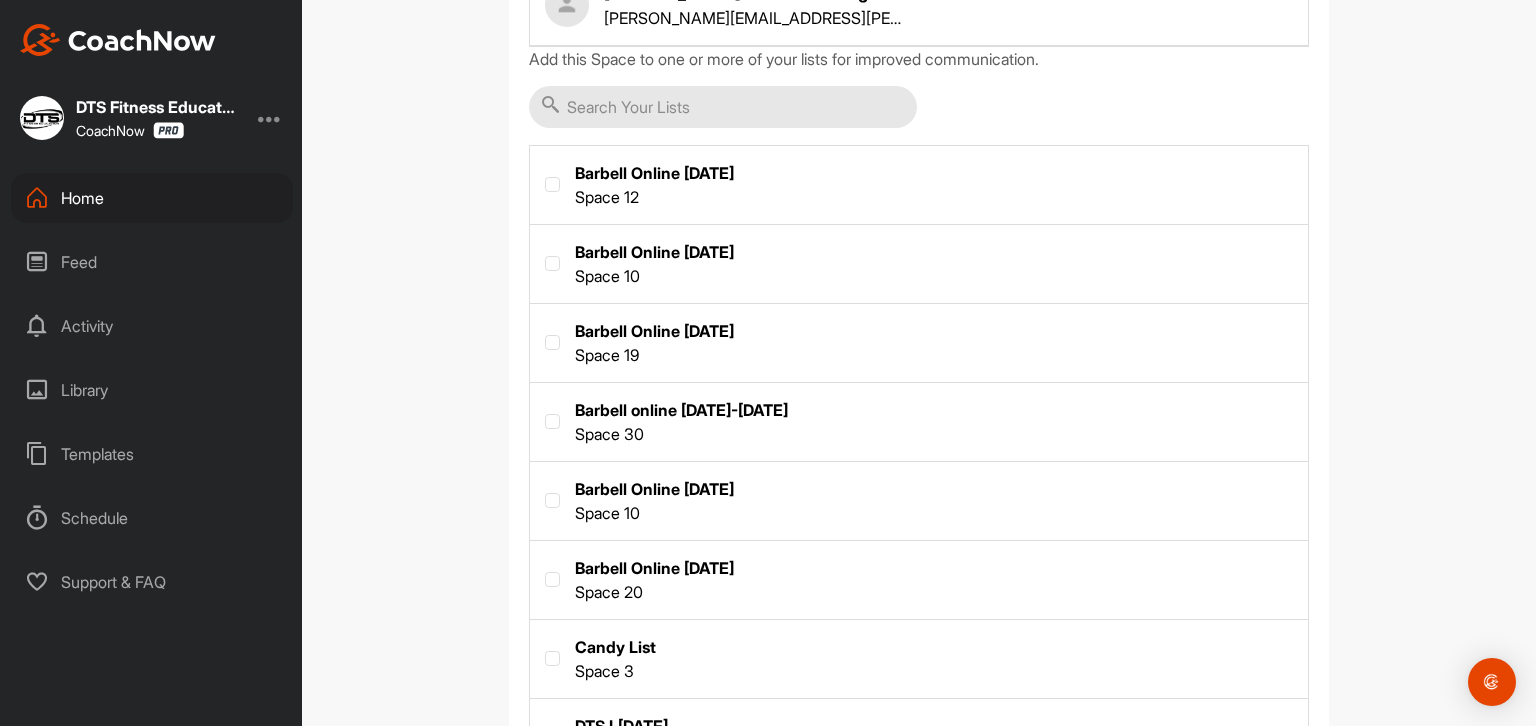 drag, startPoint x: 621, startPoint y: 329, endPoint x: 768, endPoint y: 365, distance: 151.34398 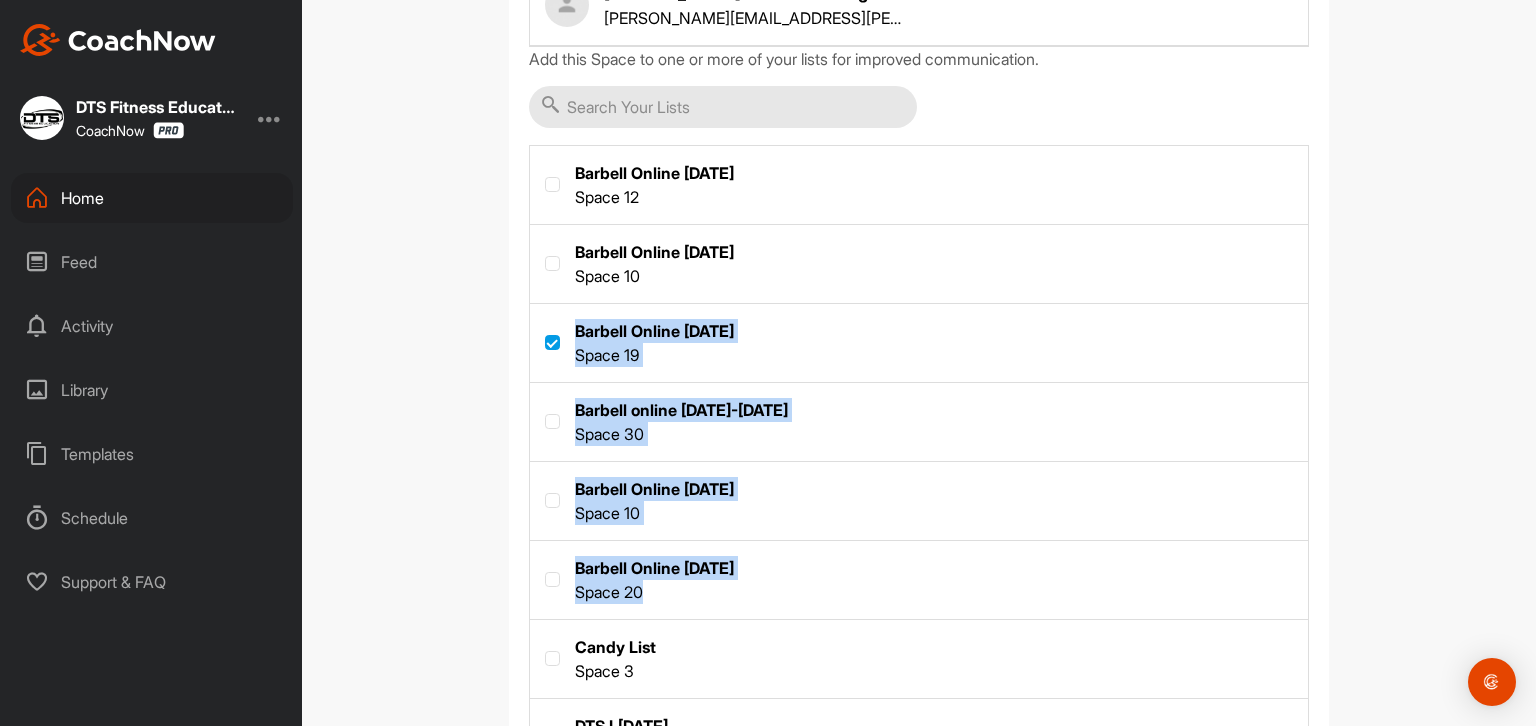 drag, startPoint x: 1535, startPoint y: 367, endPoint x: 1535, endPoint y: 534, distance: 167 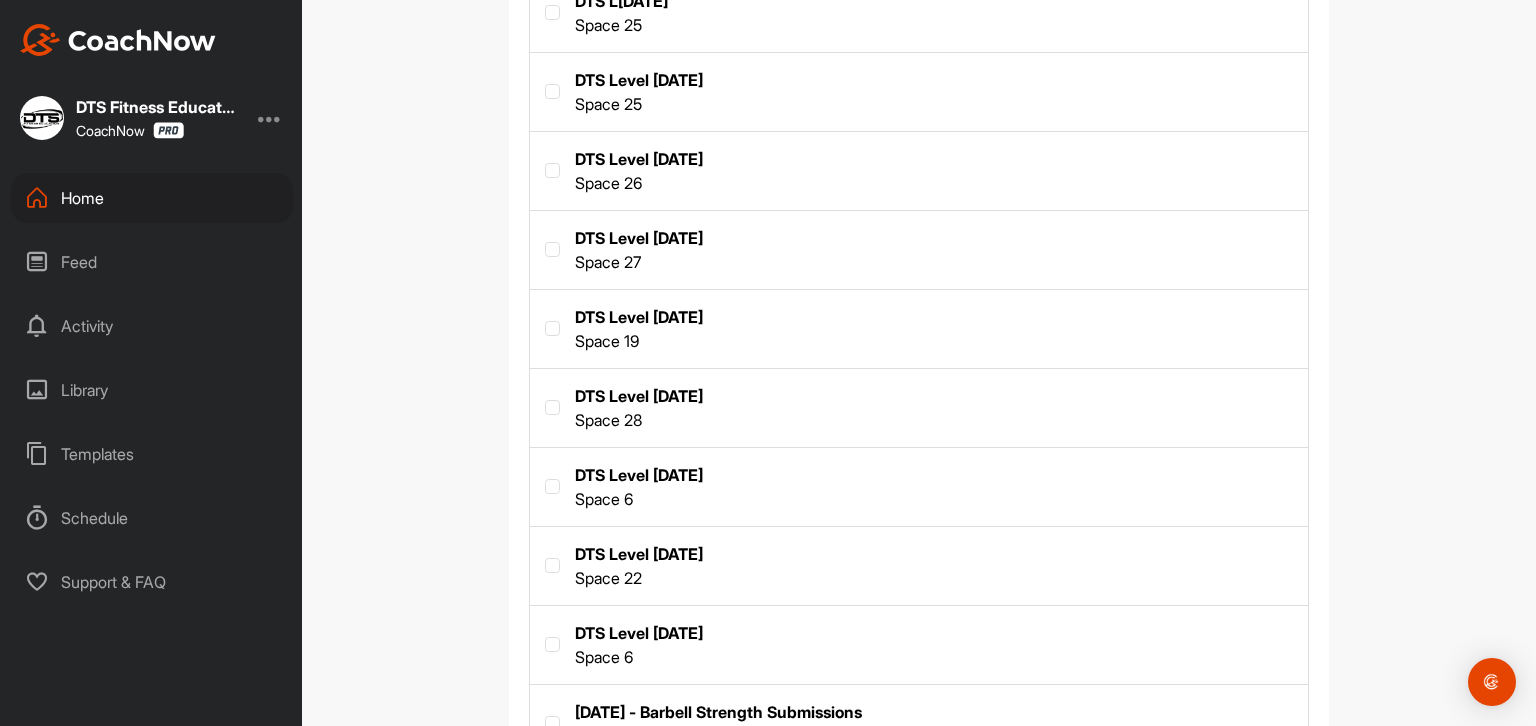 scroll, scrollTop: 1345, scrollLeft: 0, axis: vertical 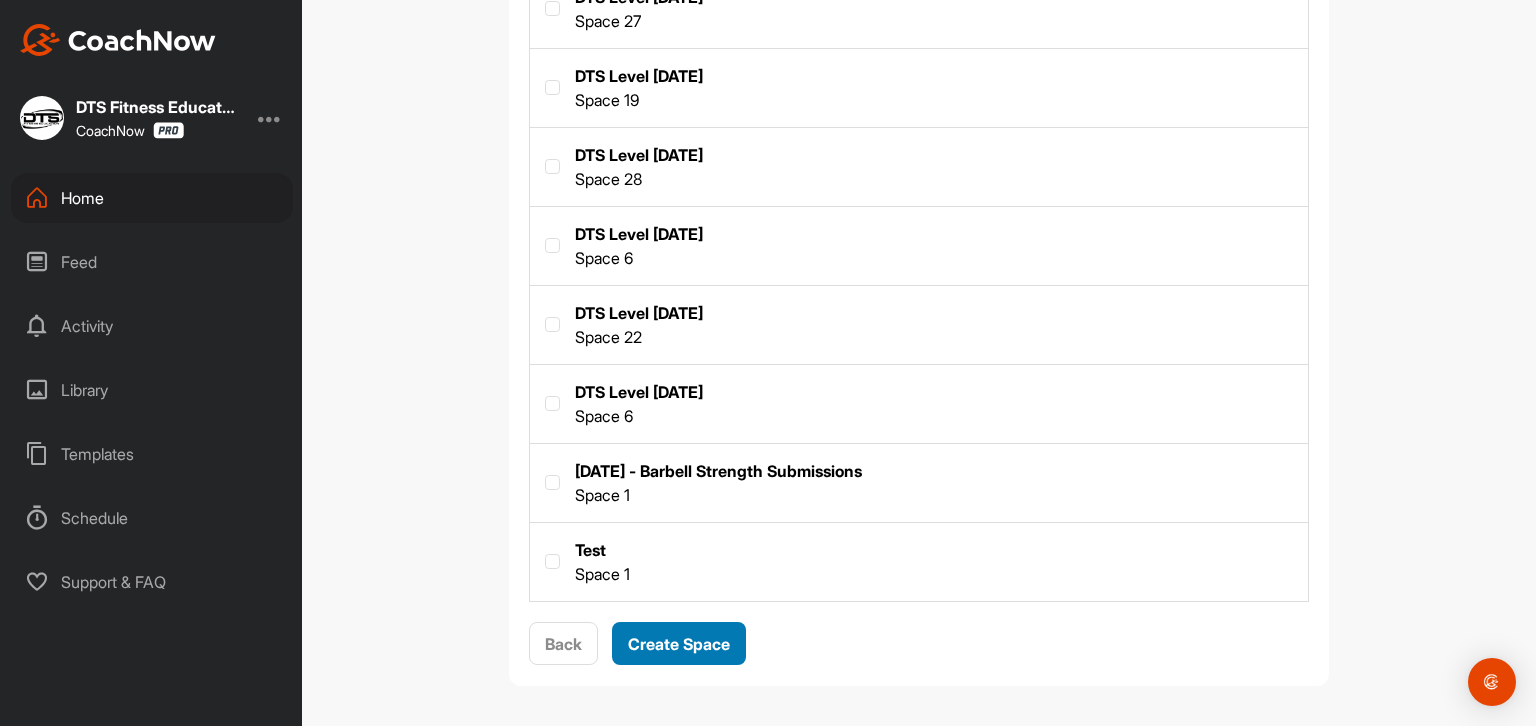 click on "Create Space" at bounding box center (679, 644) 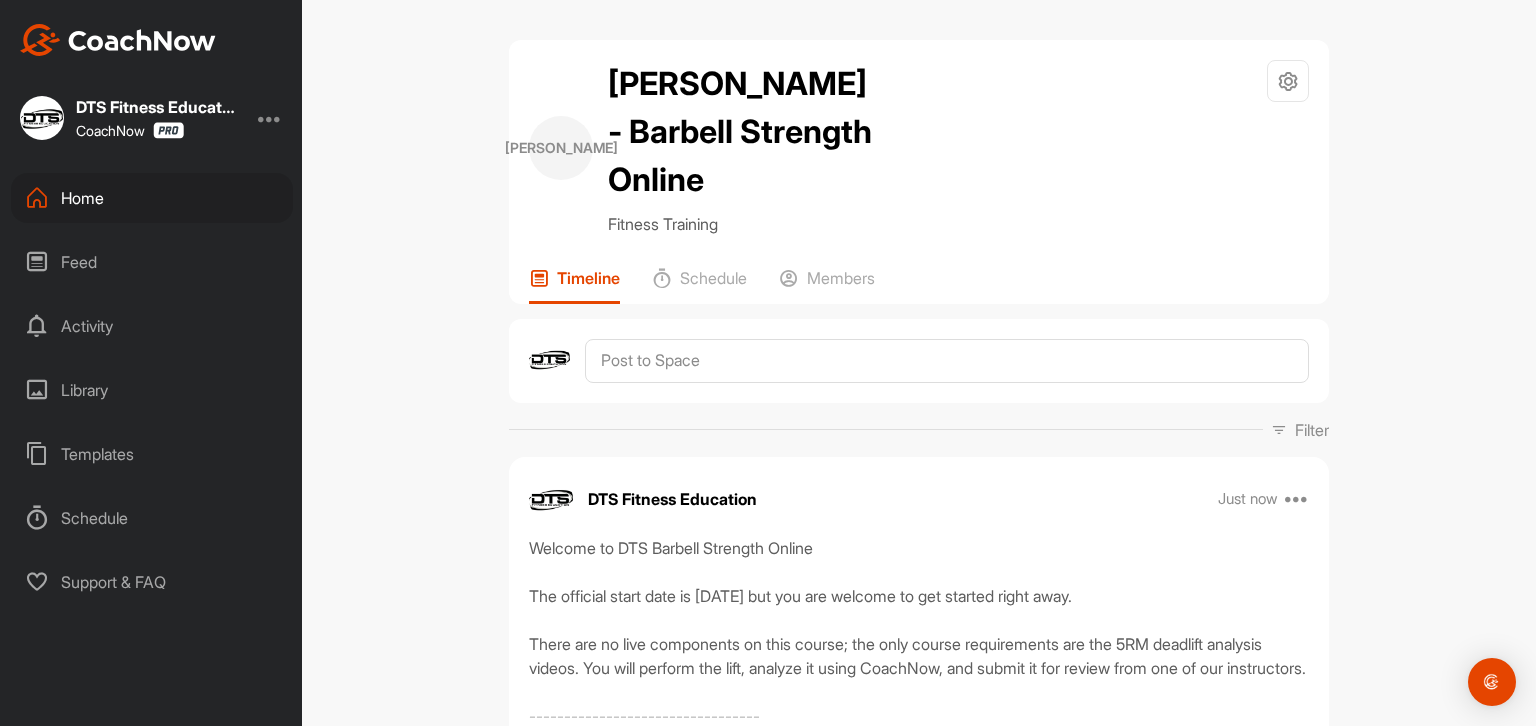 click on "Home" at bounding box center [152, 198] 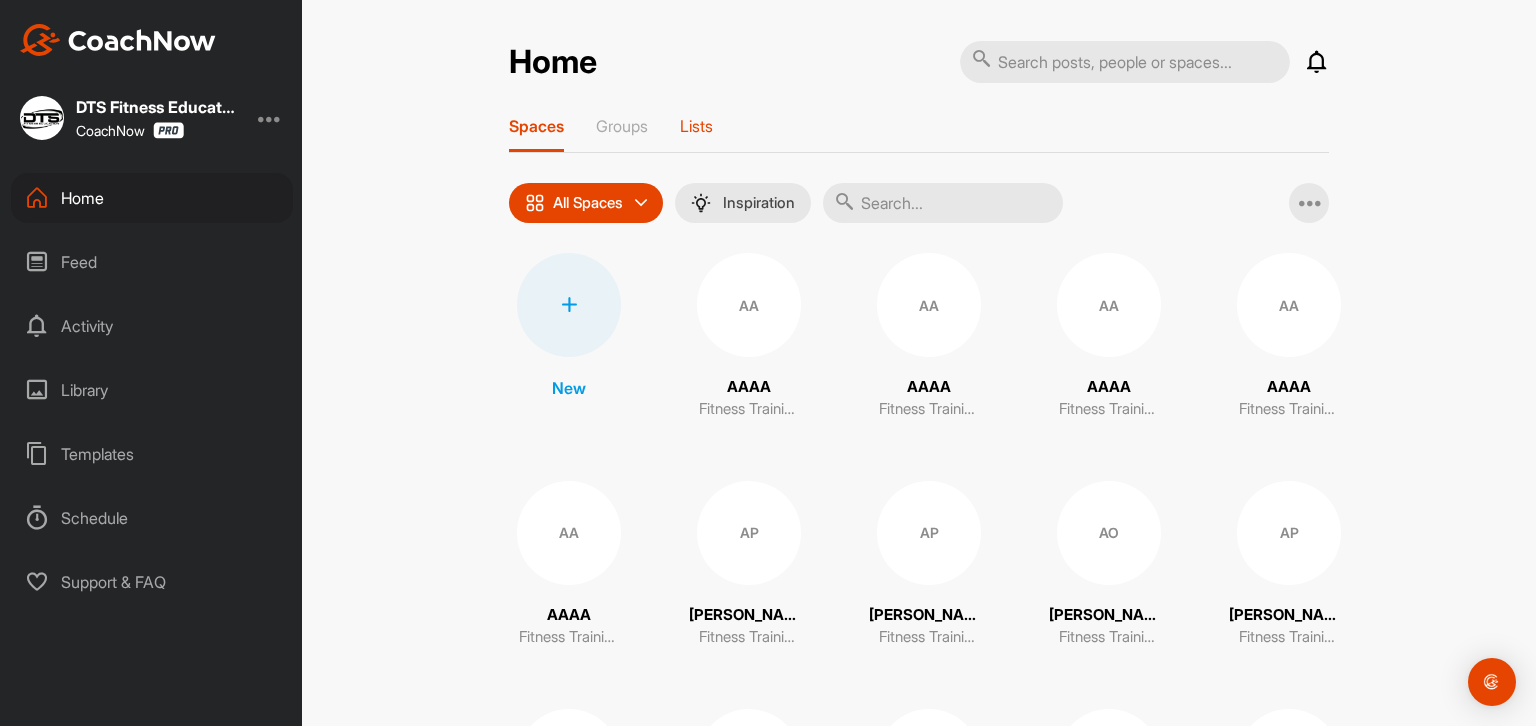 click on "Lists" at bounding box center [696, 126] 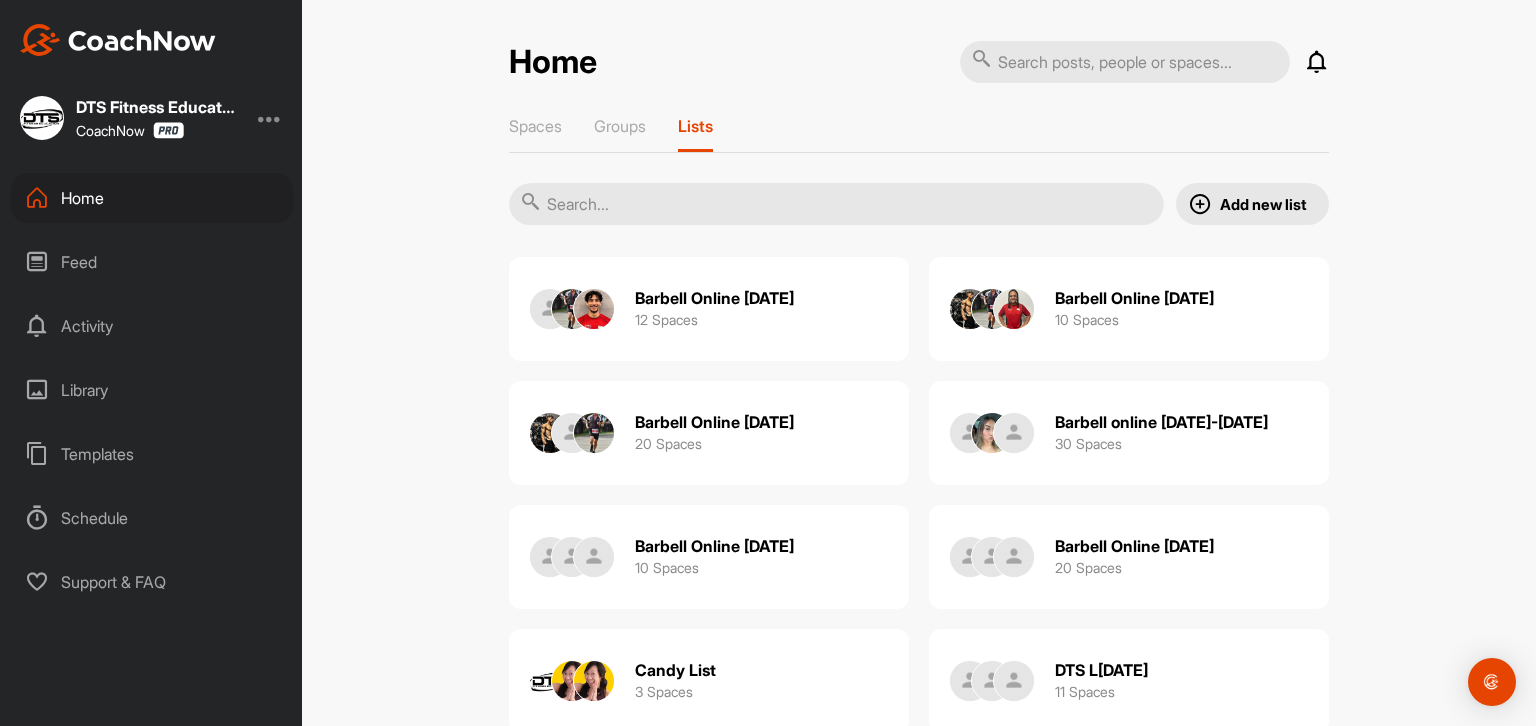 click on "Barbell Online [DATE]" at bounding box center [714, 422] 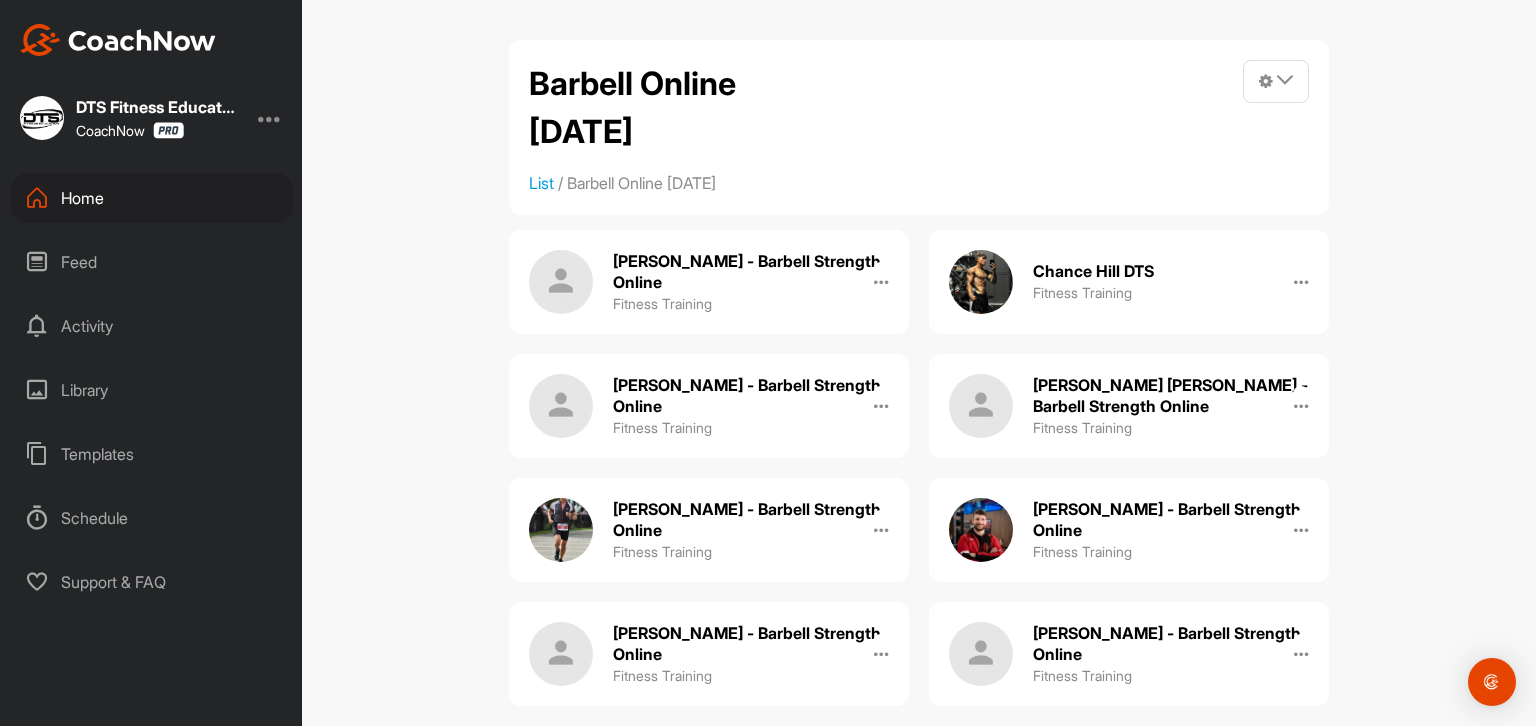 click on "[PERSON_NAME] - Barbell Strength Online" at bounding box center (751, 272) 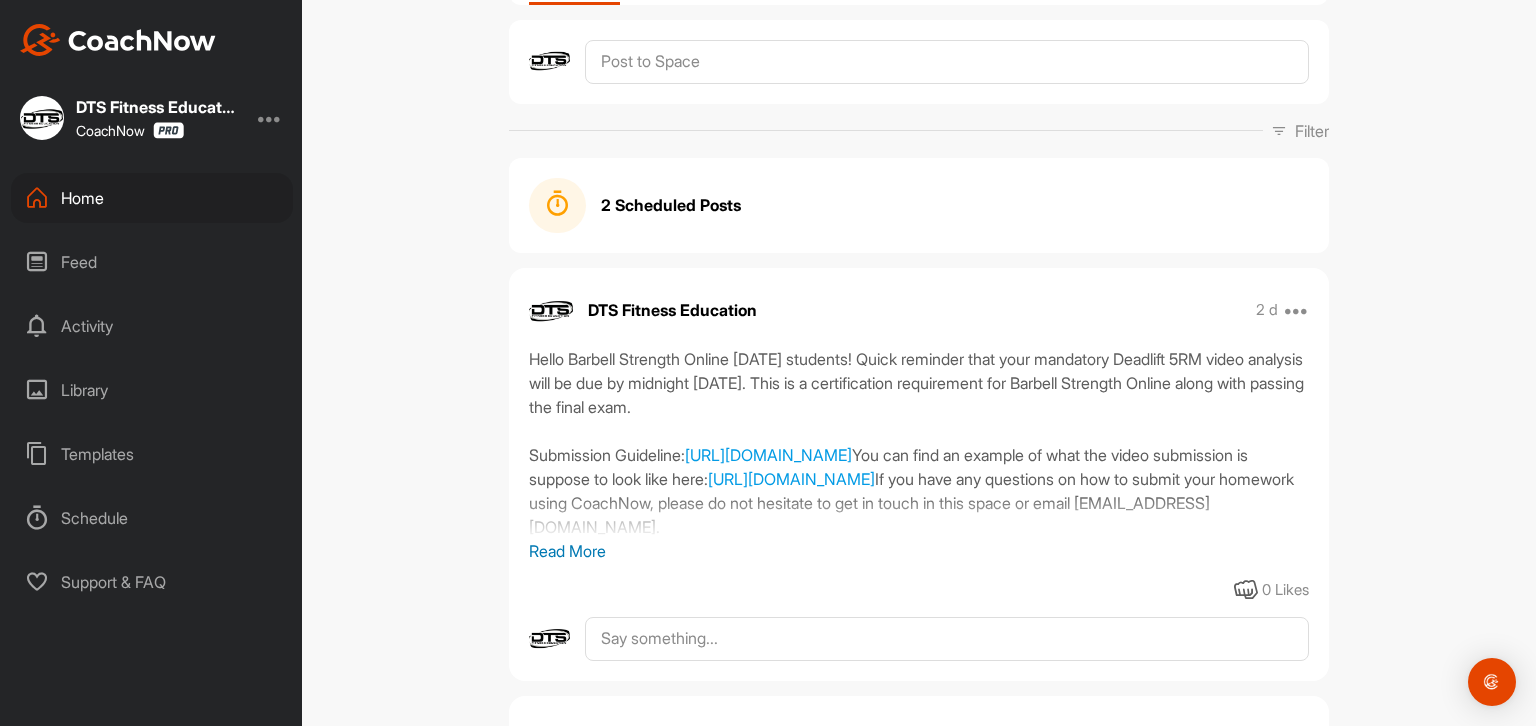 scroll, scrollTop: 300, scrollLeft: 0, axis: vertical 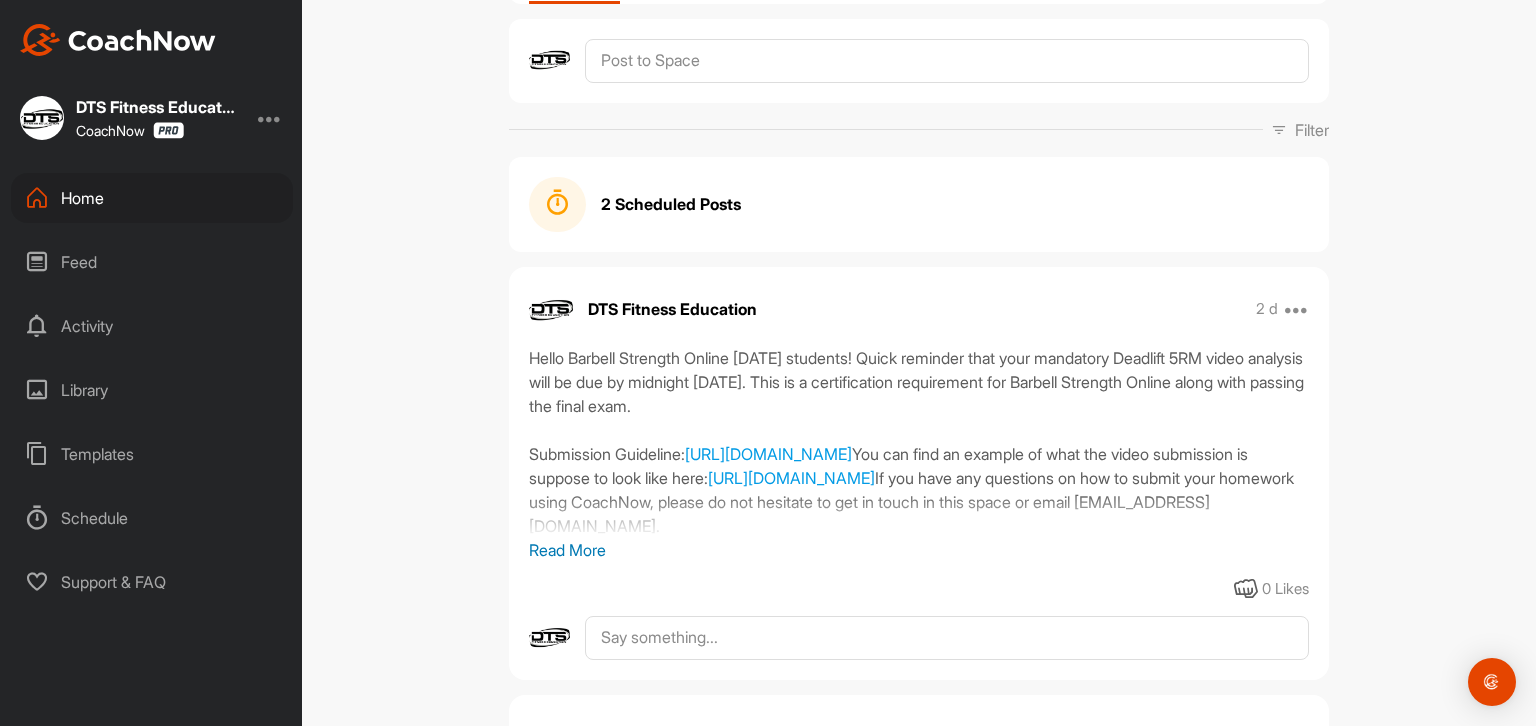 click on "Read More" at bounding box center [919, 550] 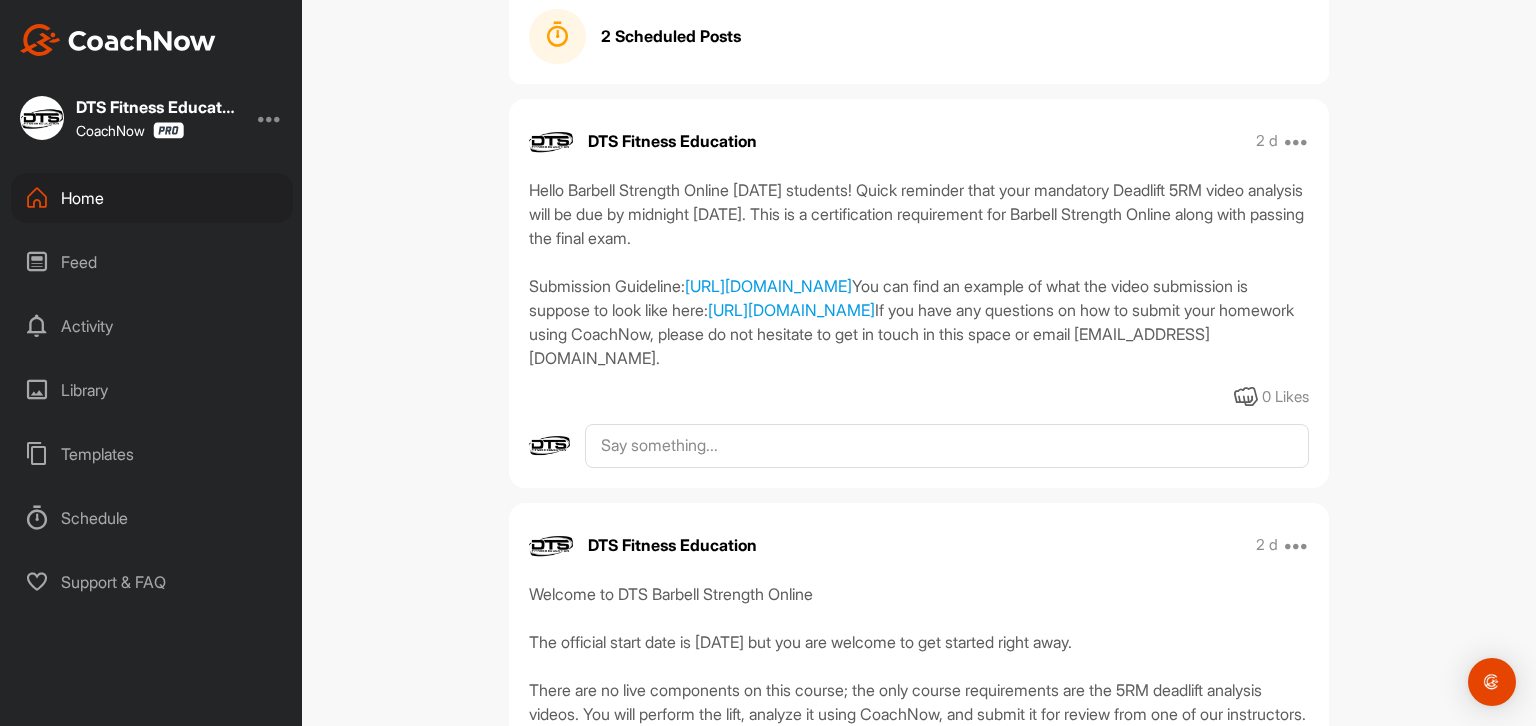 scroll, scrollTop: 500, scrollLeft: 0, axis: vertical 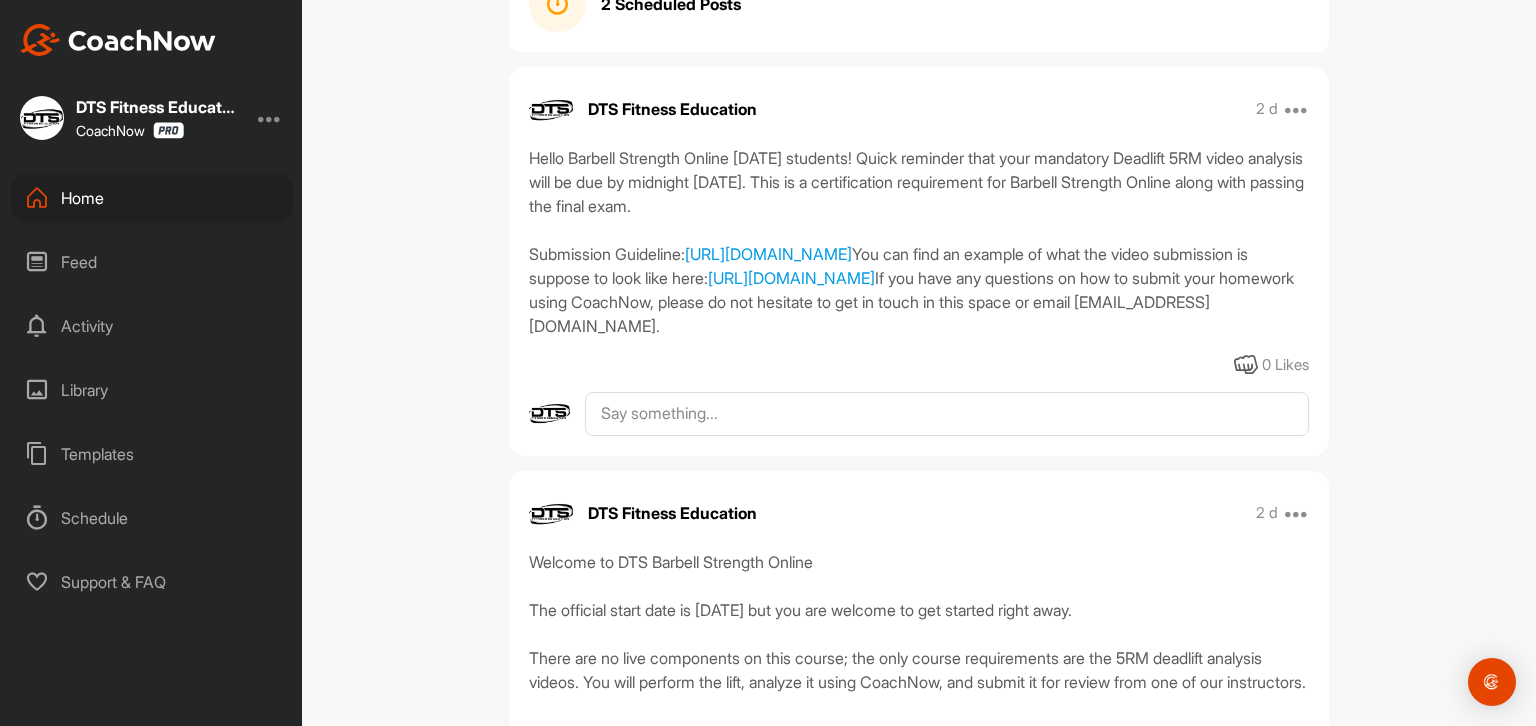 drag, startPoint x: 524, startPoint y: 202, endPoint x: 1069, endPoint y: 513, distance: 627.4918 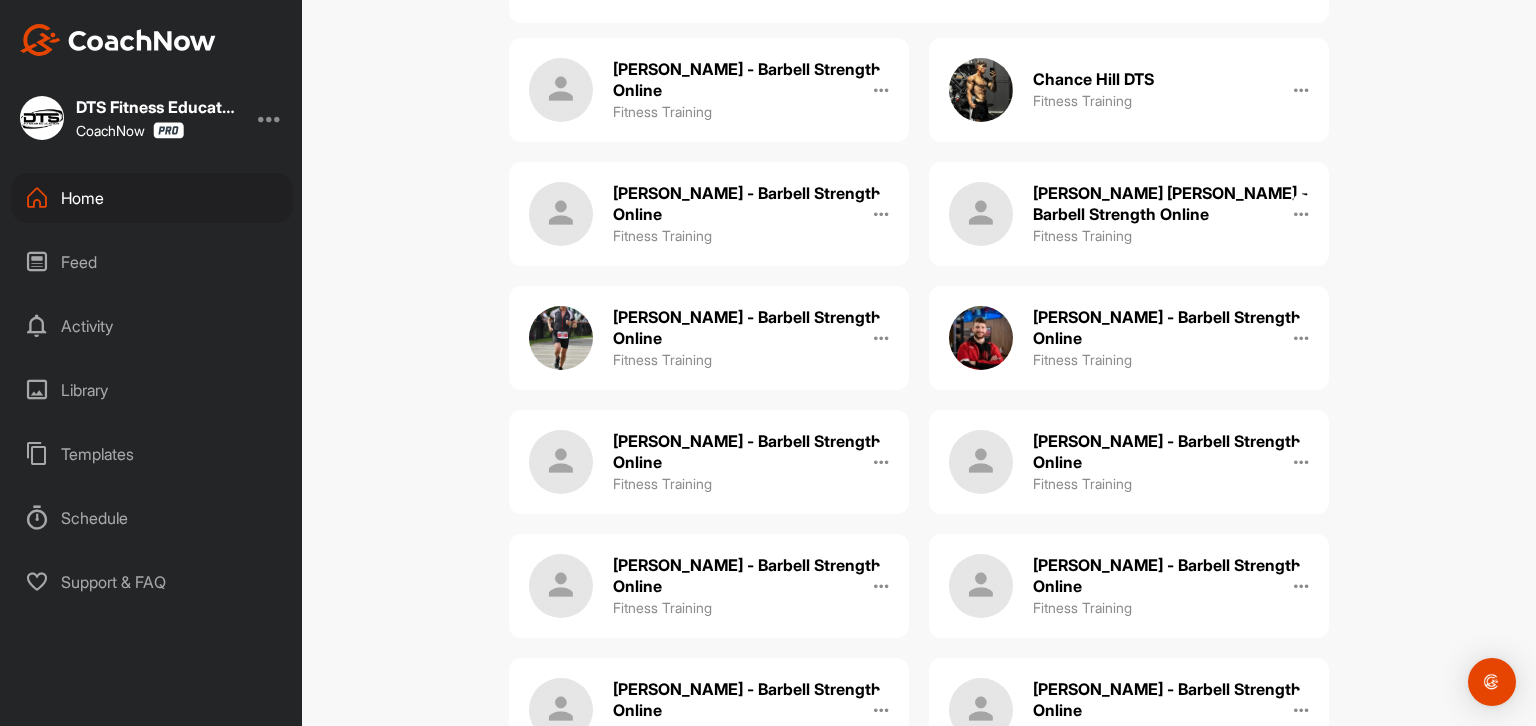 scroll, scrollTop: 200, scrollLeft: 0, axis: vertical 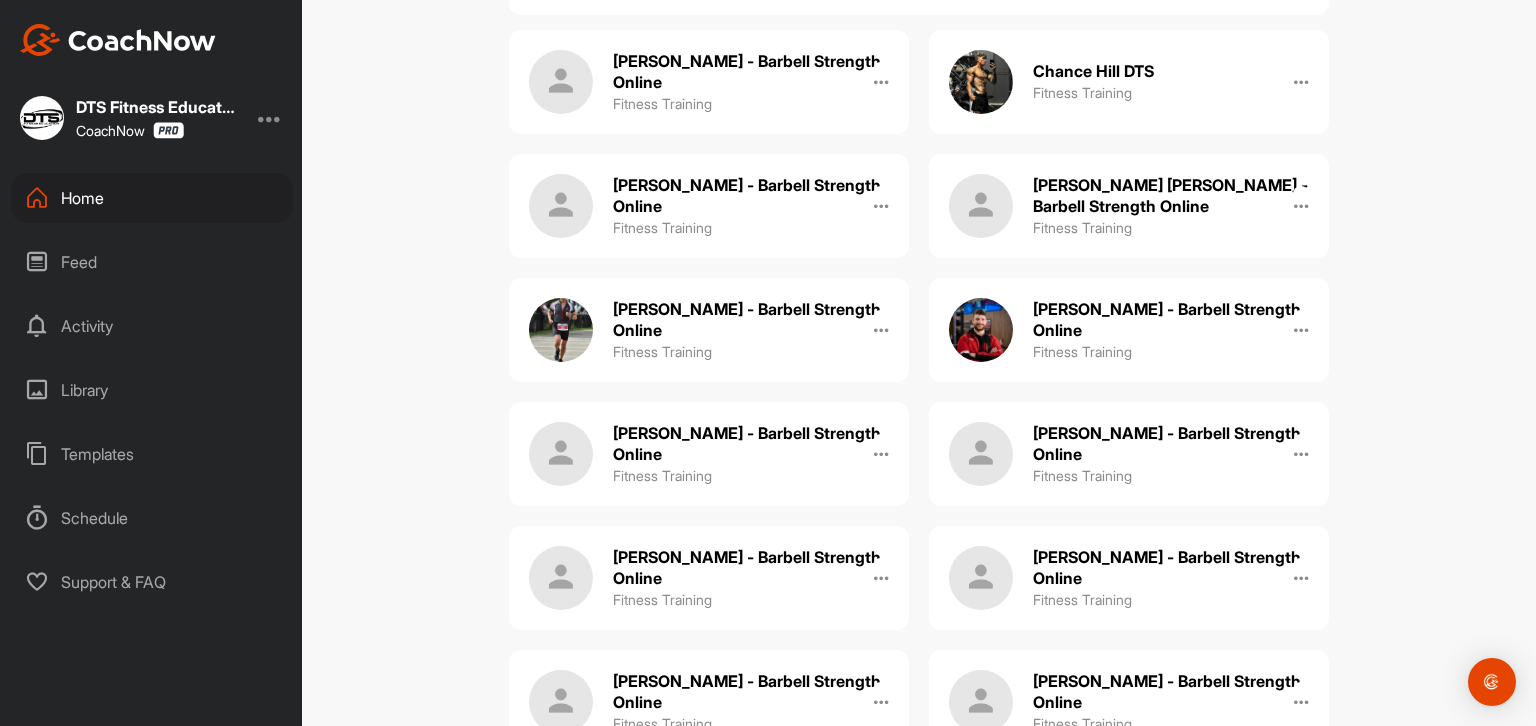 click on "[PERSON_NAME] - Barbell Strength Online" at bounding box center [1171, 444] 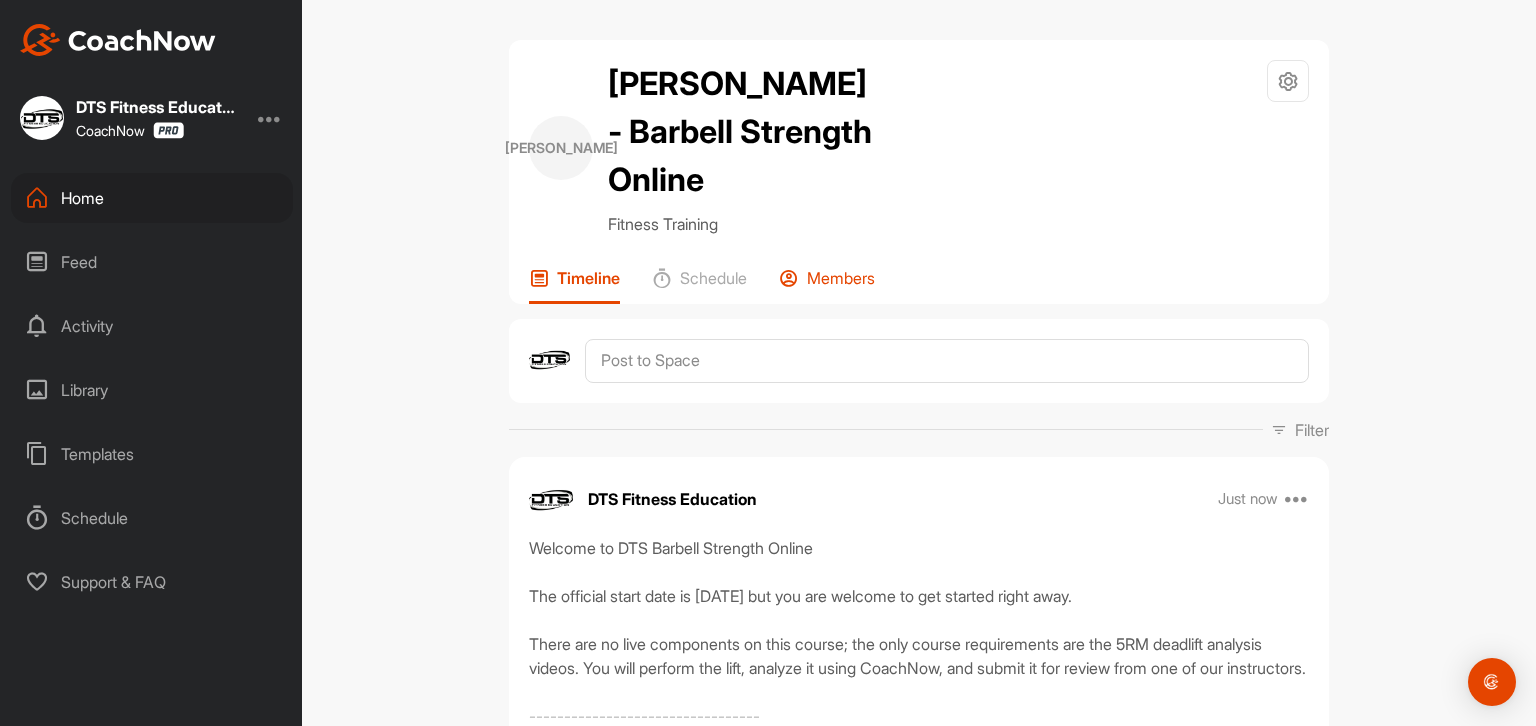 click on "Members" at bounding box center (841, 278) 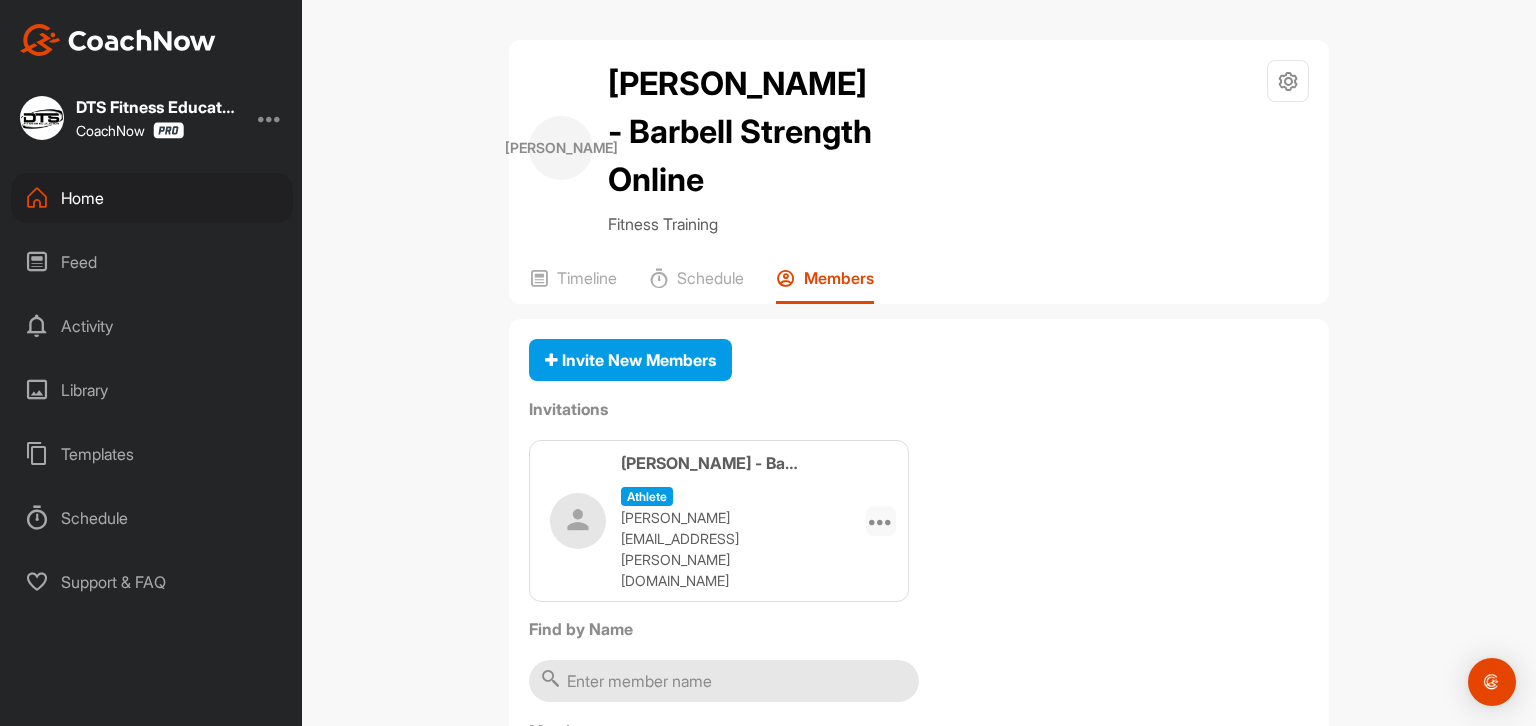 click at bounding box center (881, 521) 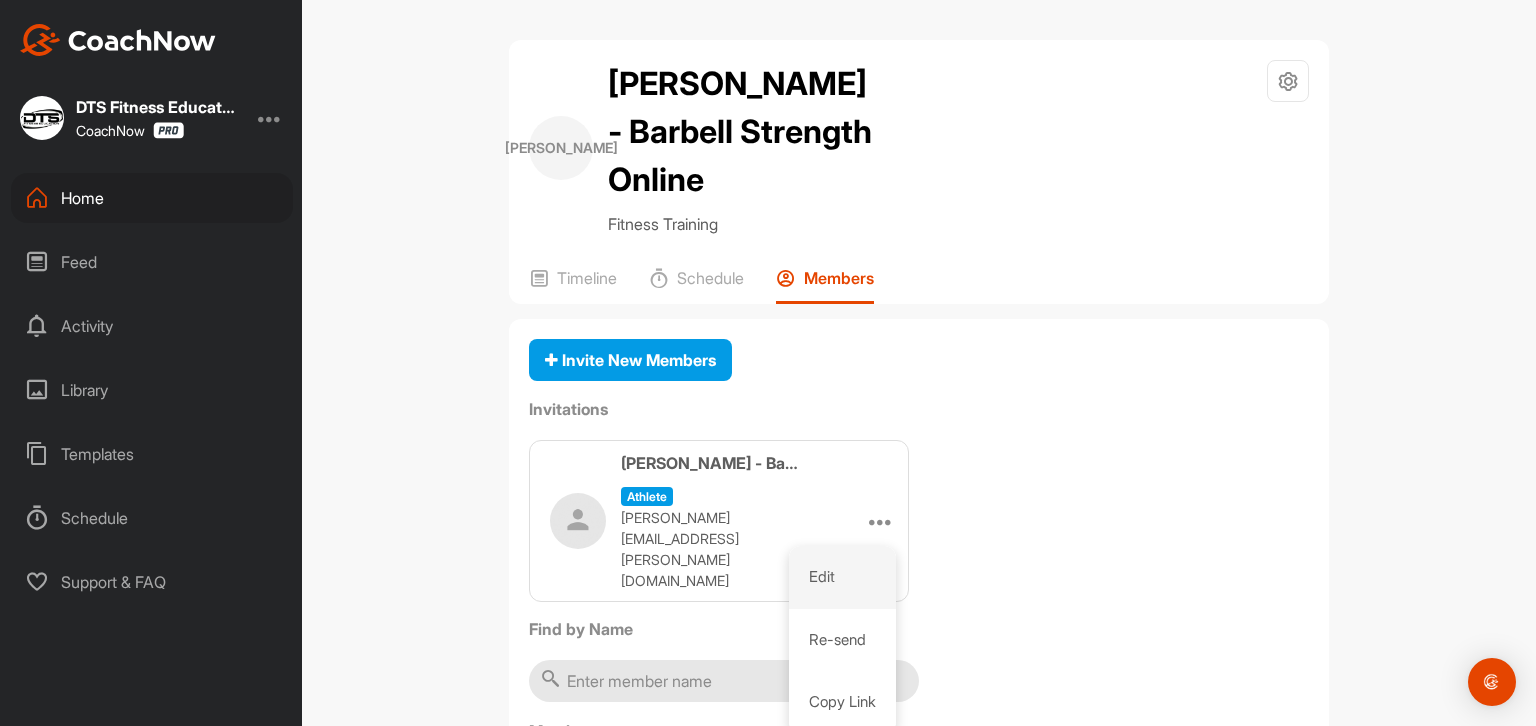 click on "Edit" at bounding box center [842, 577] 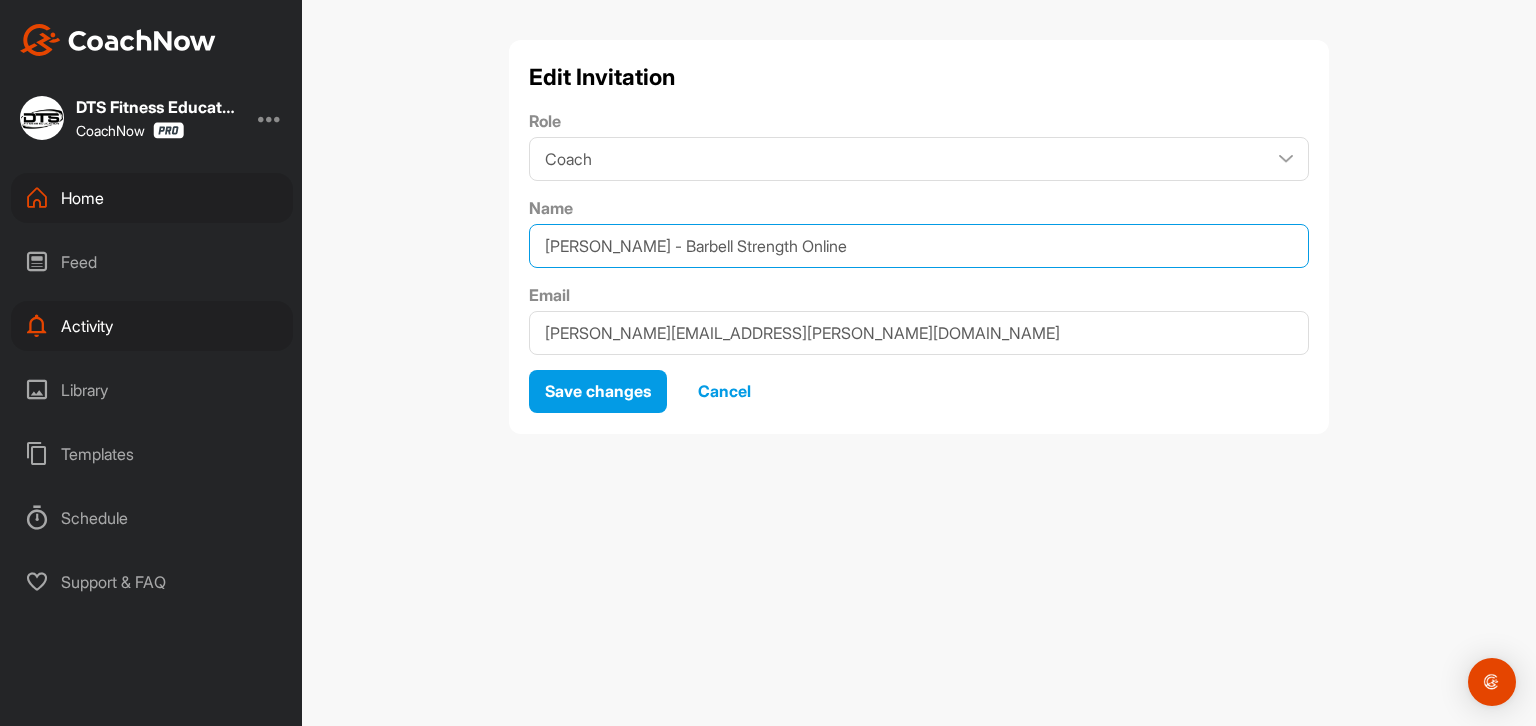 drag, startPoint x: 680, startPoint y: 240, endPoint x: 1044, endPoint y: 230, distance: 364.13733 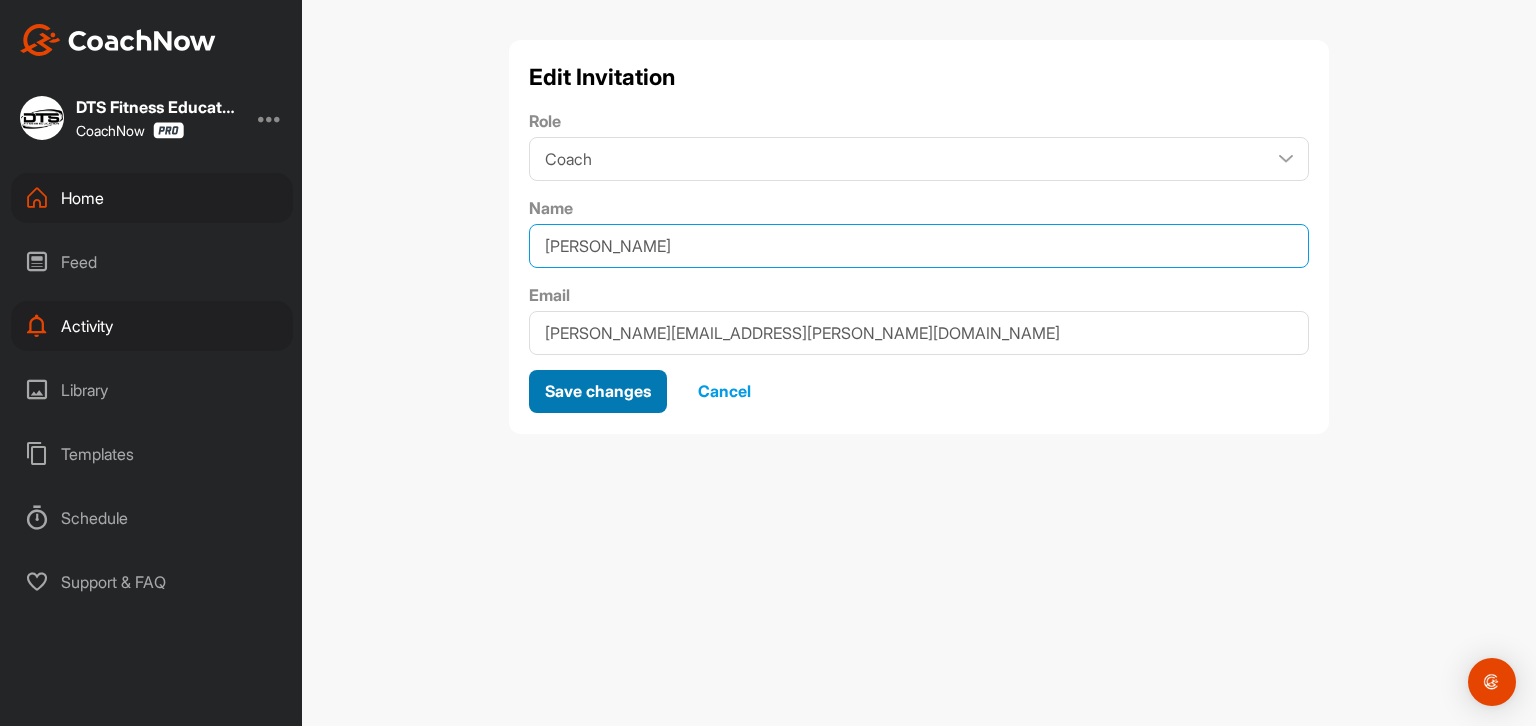 type on "[PERSON_NAME]" 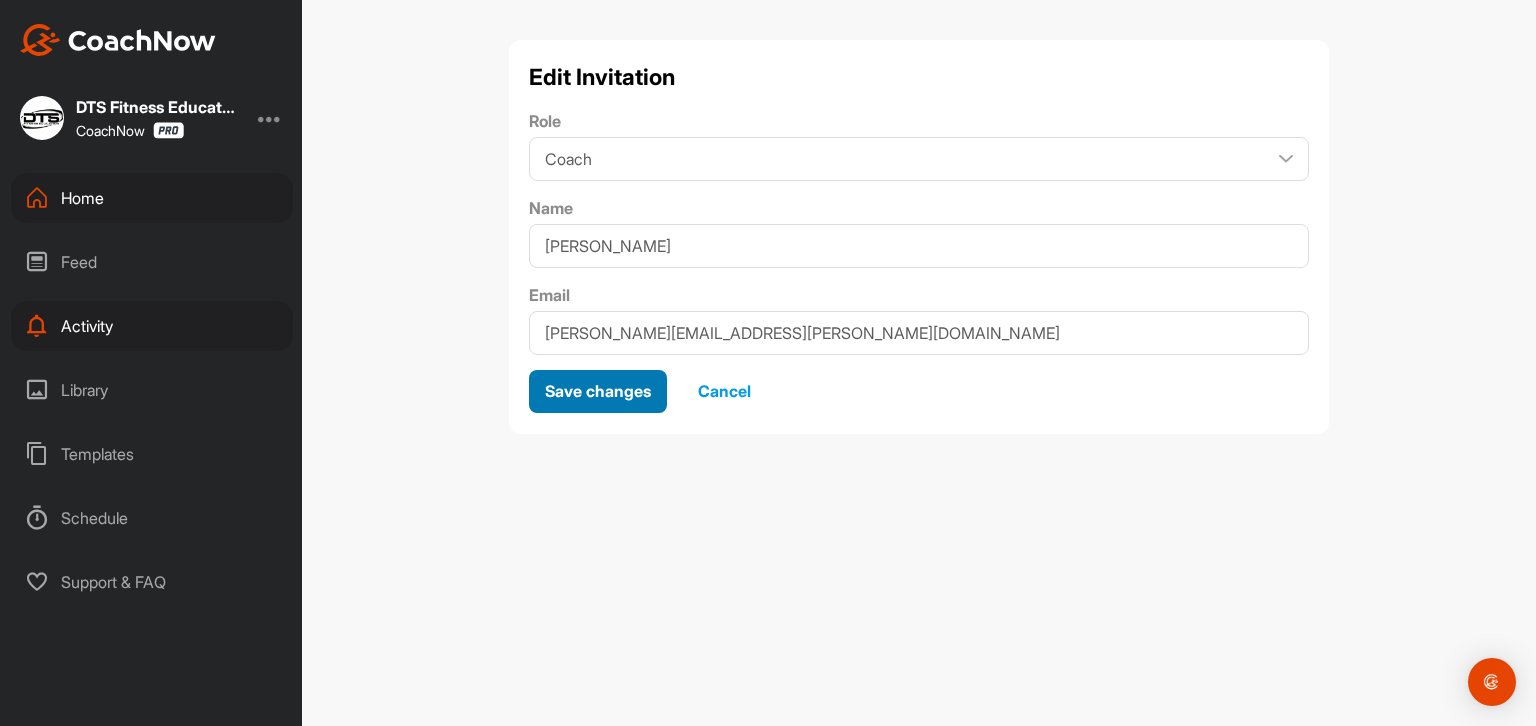 click on "Save changes" at bounding box center (598, 391) 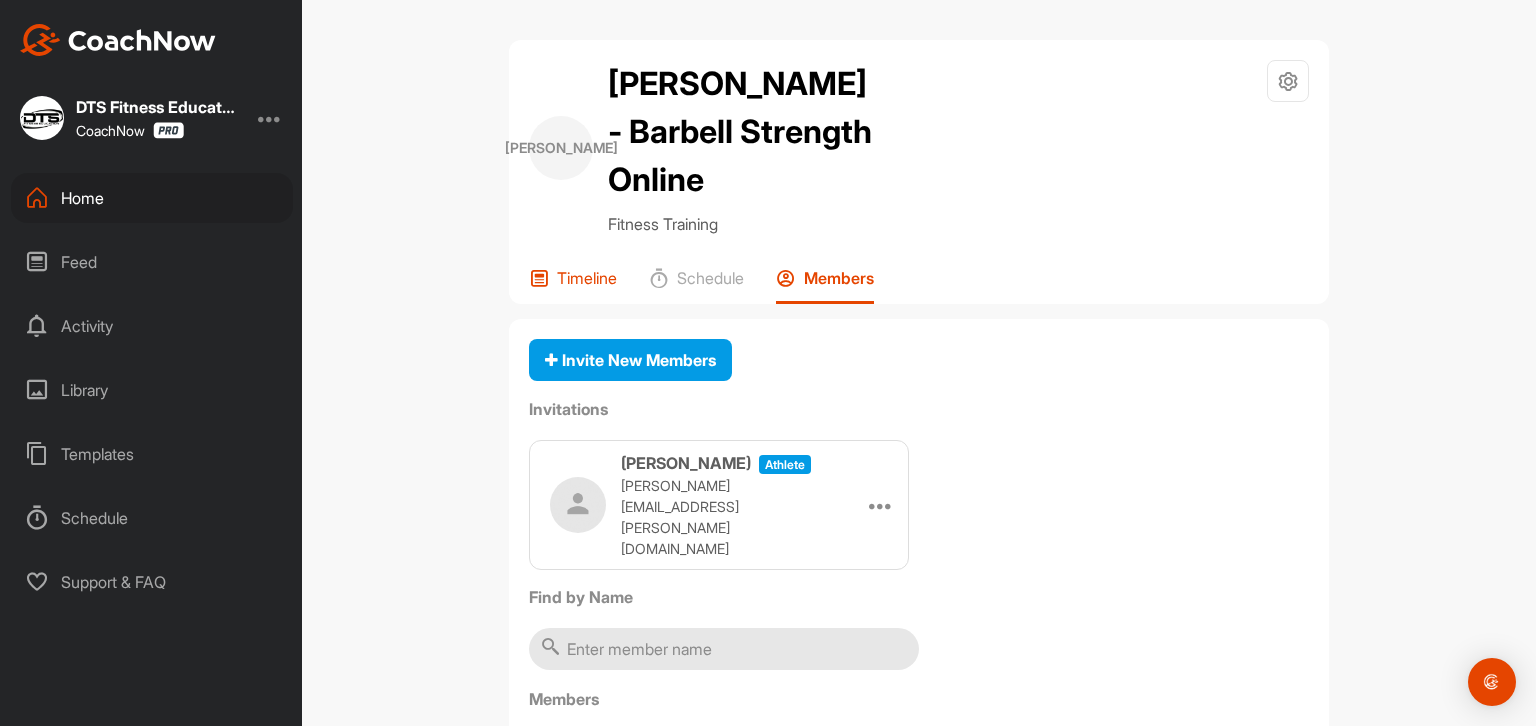 click on "Timeline" at bounding box center [587, 278] 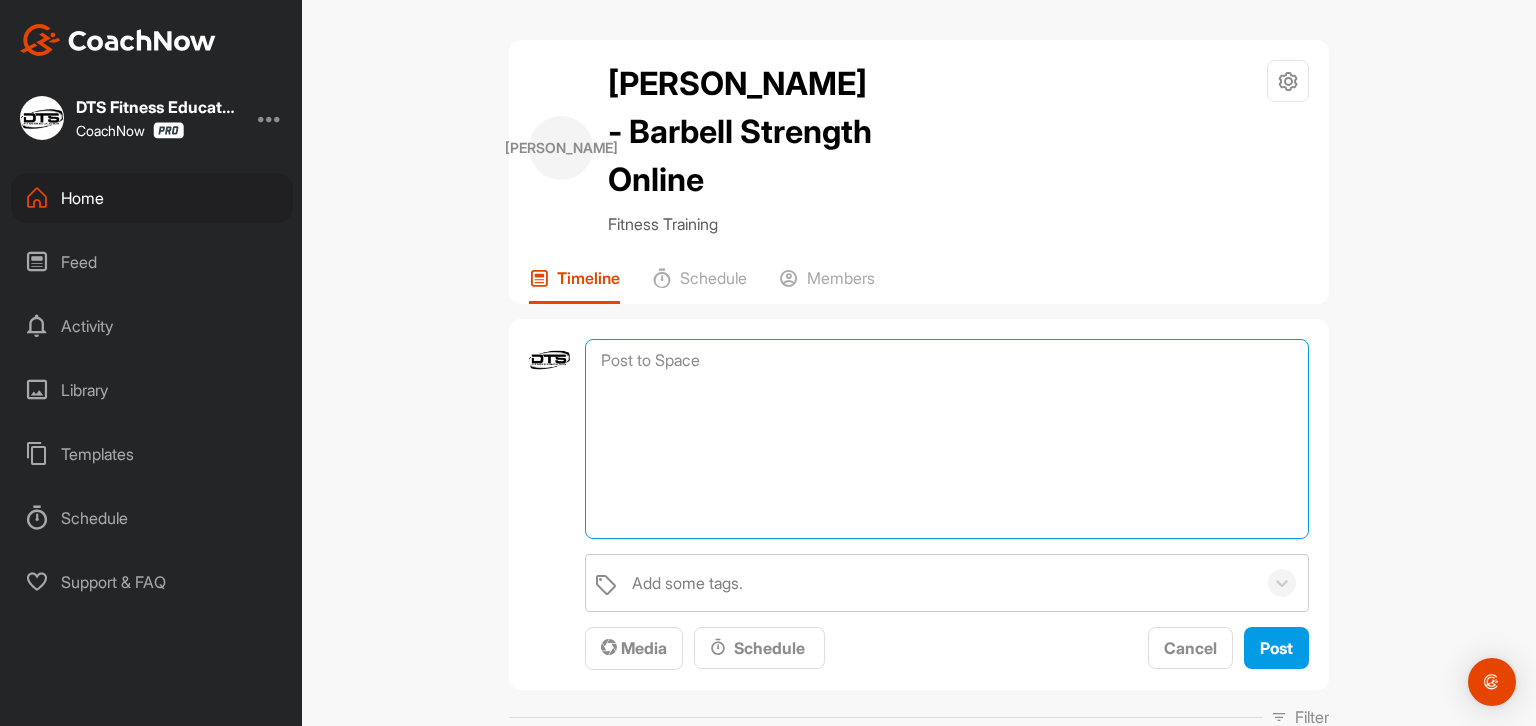 click at bounding box center [947, 439] 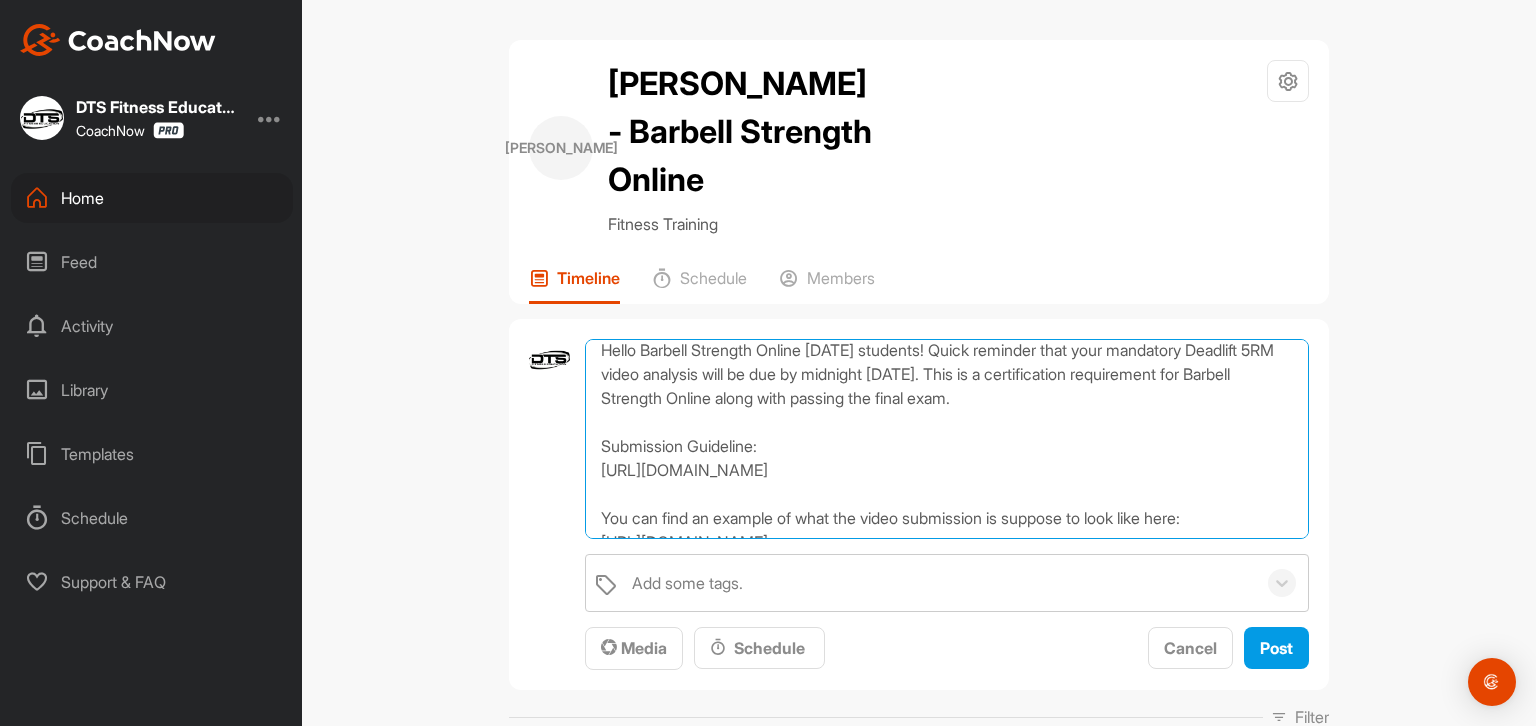 scroll, scrollTop: 0, scrollLeft: 0, axis: both 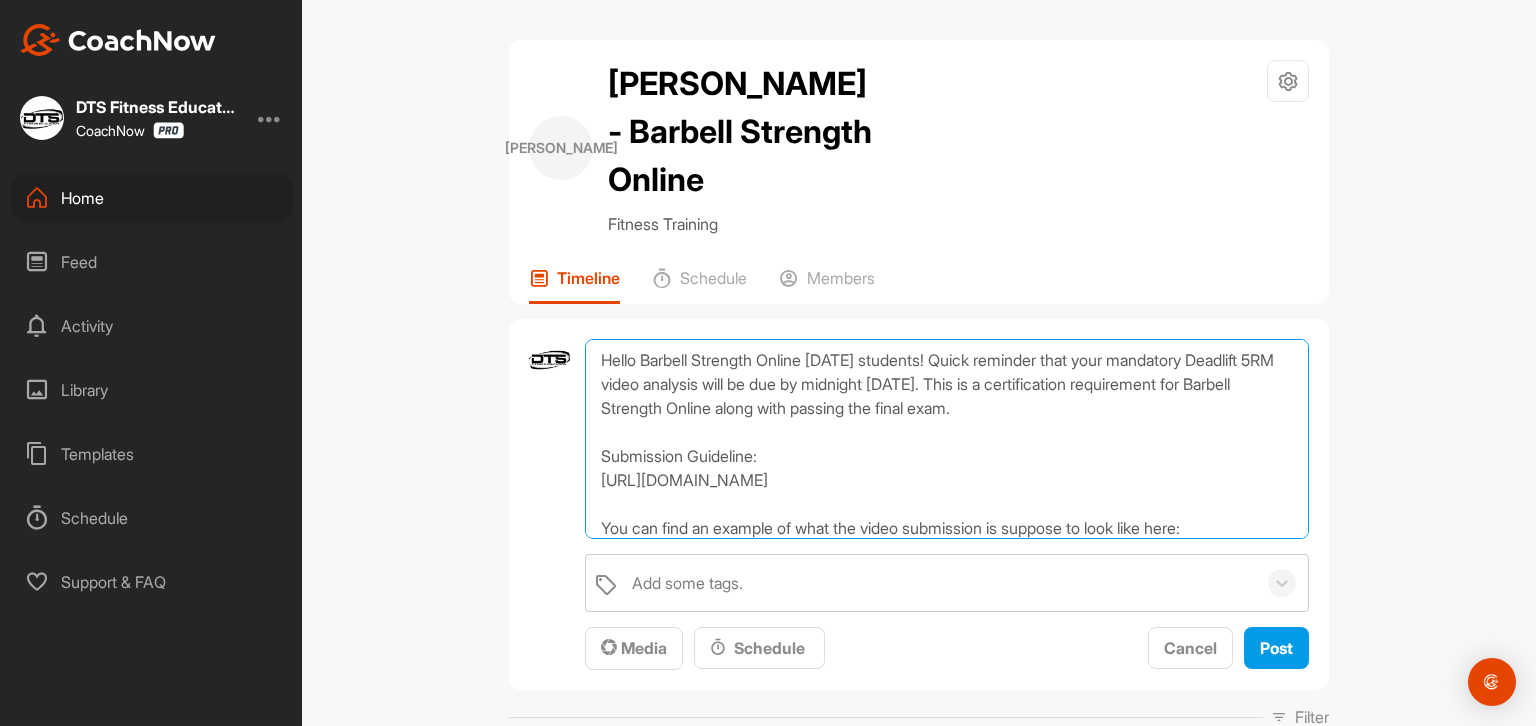 click on "Hello Barbell Strength Online [DATE] students! Quick reminder that your mandatory Deadlift 5RM video analysis will be due by midnight [DATE]. This is a certification requirement for Barbell Strength Online along with passing the final exam.
Submission Guideline:
[URL][DOMAIN_NAME]
You can find an example of what the video submission is suppose to look like here:
[URL][DOMAIN_NAME]
If you have any questions on how to submit your homework using CoachNow, please do not hesitate to get in touch in this space or email [EMAIL_ADDRESS][DOMAIN_NAME]." at bounding box center [947, 439] 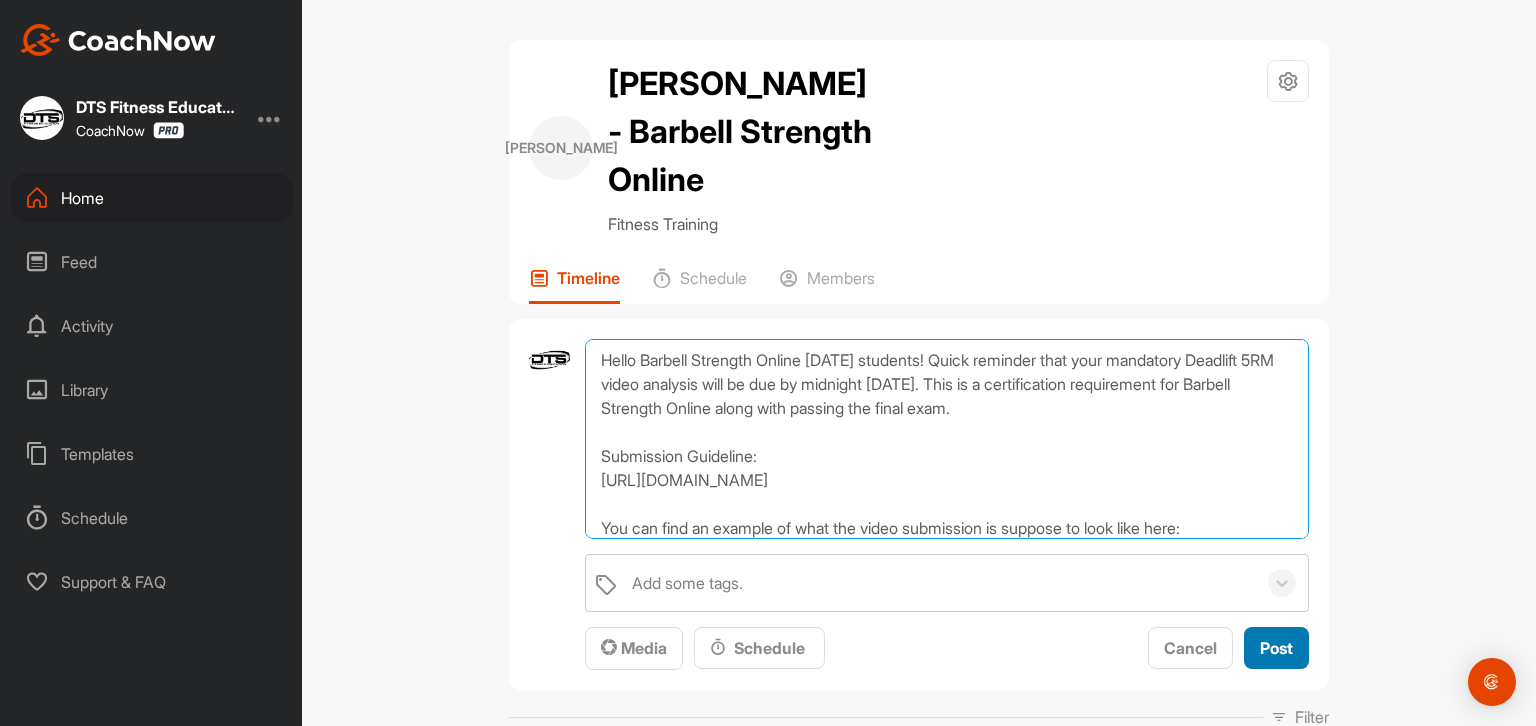 type on "Hello Barbell Strength Online [DATE] students! Quick reminder that your mandatory Deadlift 5RM video analysis will be due by midnight [DATE]. This is a certification requirement for Barbell Strength Online along with passing the final exam.
Submission Guideline:
[URL][DOMAIN_NAME]
You can find an example of what the video submission is suppose to look like here:
[URL][DOMAIN_NAME]
If you have any questions on how to submit your homework using CoachNow, please do not hesitate to get in touch in this space or email [EMAIL_ADDRESS][DOMAIN_NAME]." 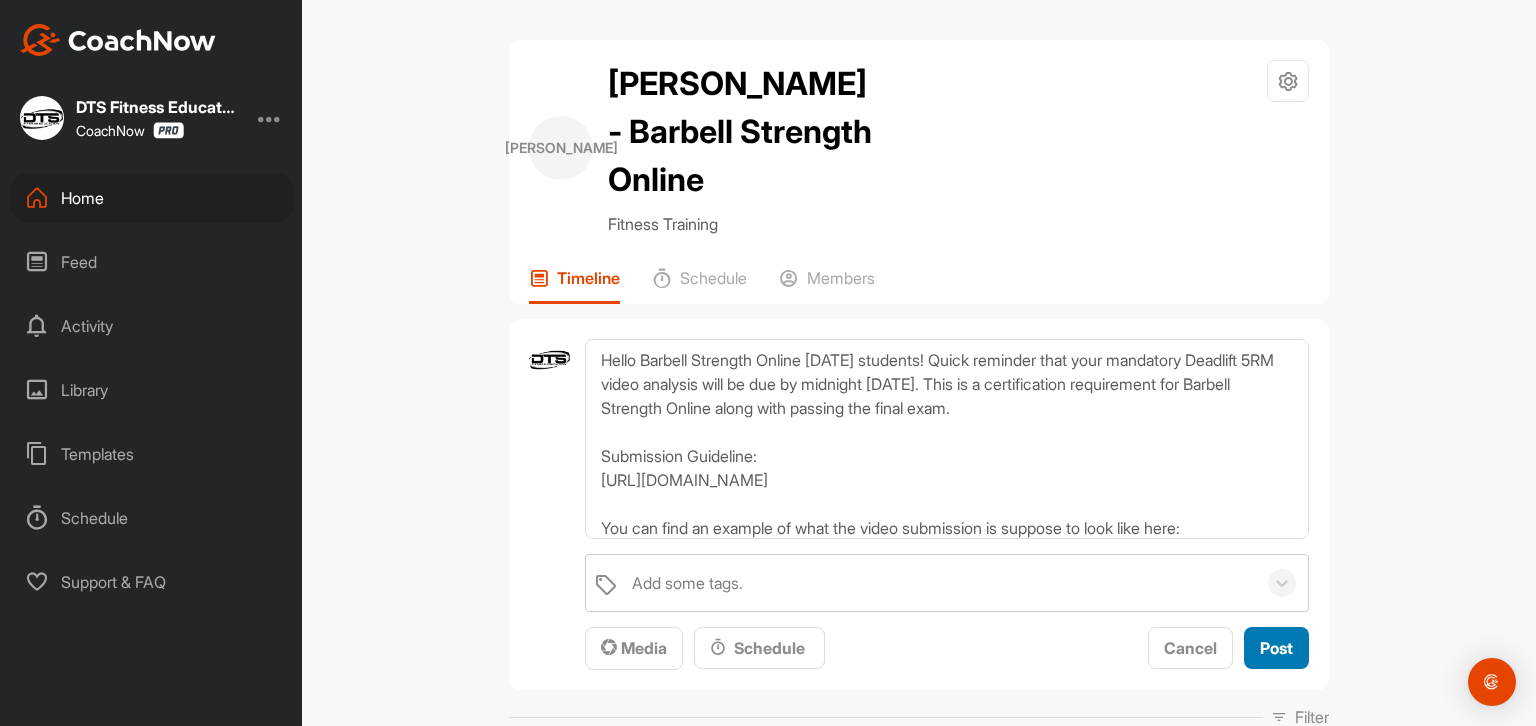 click on "Post" at bounding box center [1276, 648] 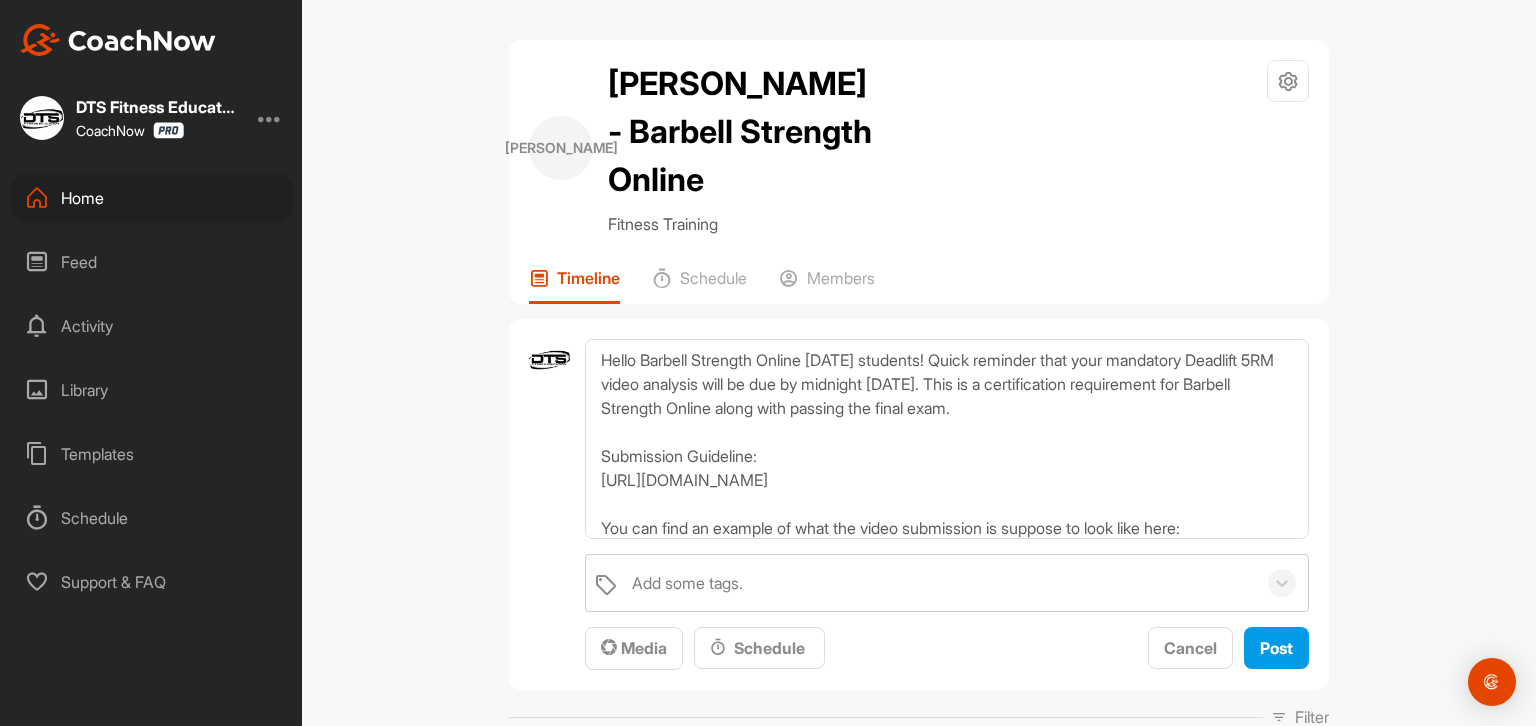 type 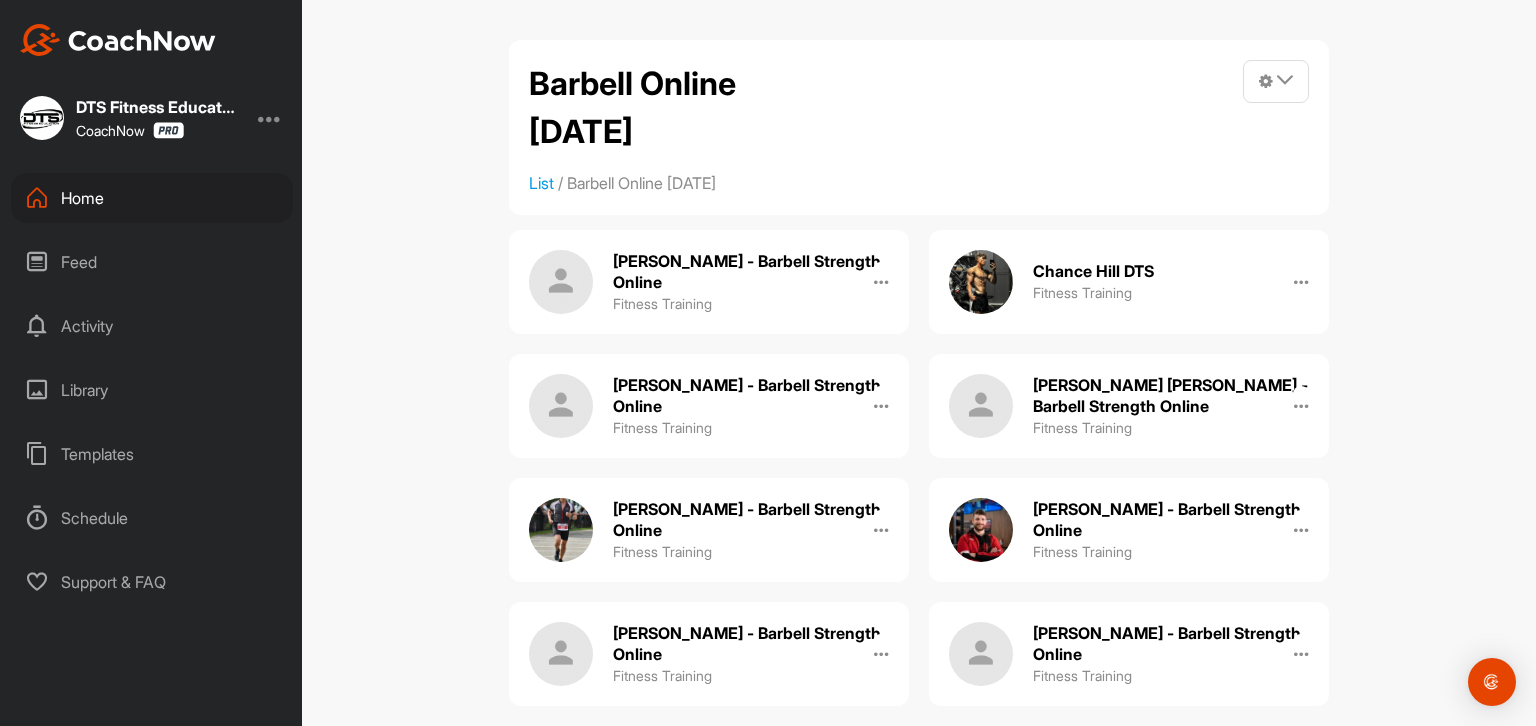click on "[PERSON_NAME] - Barbell Strength Online" at bounding box center (751, 272) 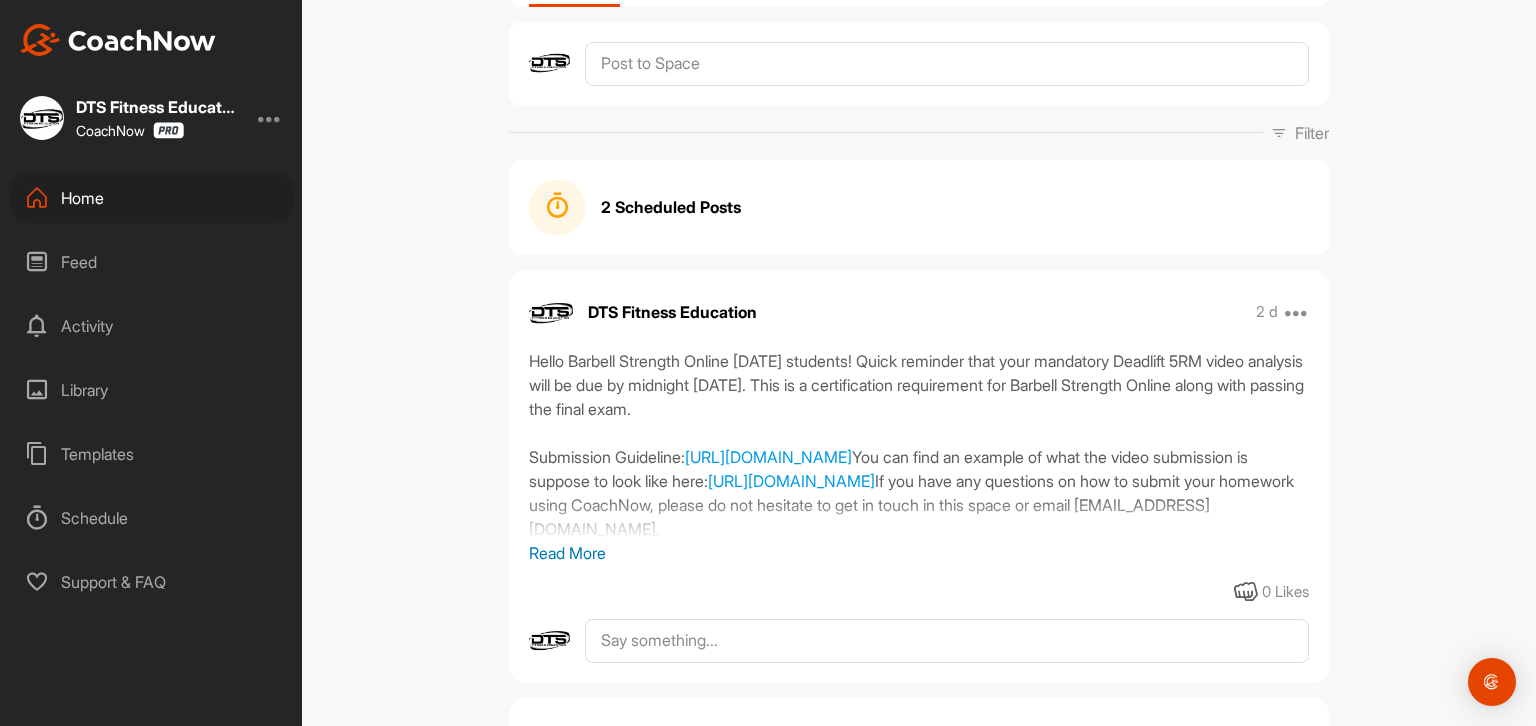 scroll, scrollTop: 300, scrollLeft: 0, axis: vertical 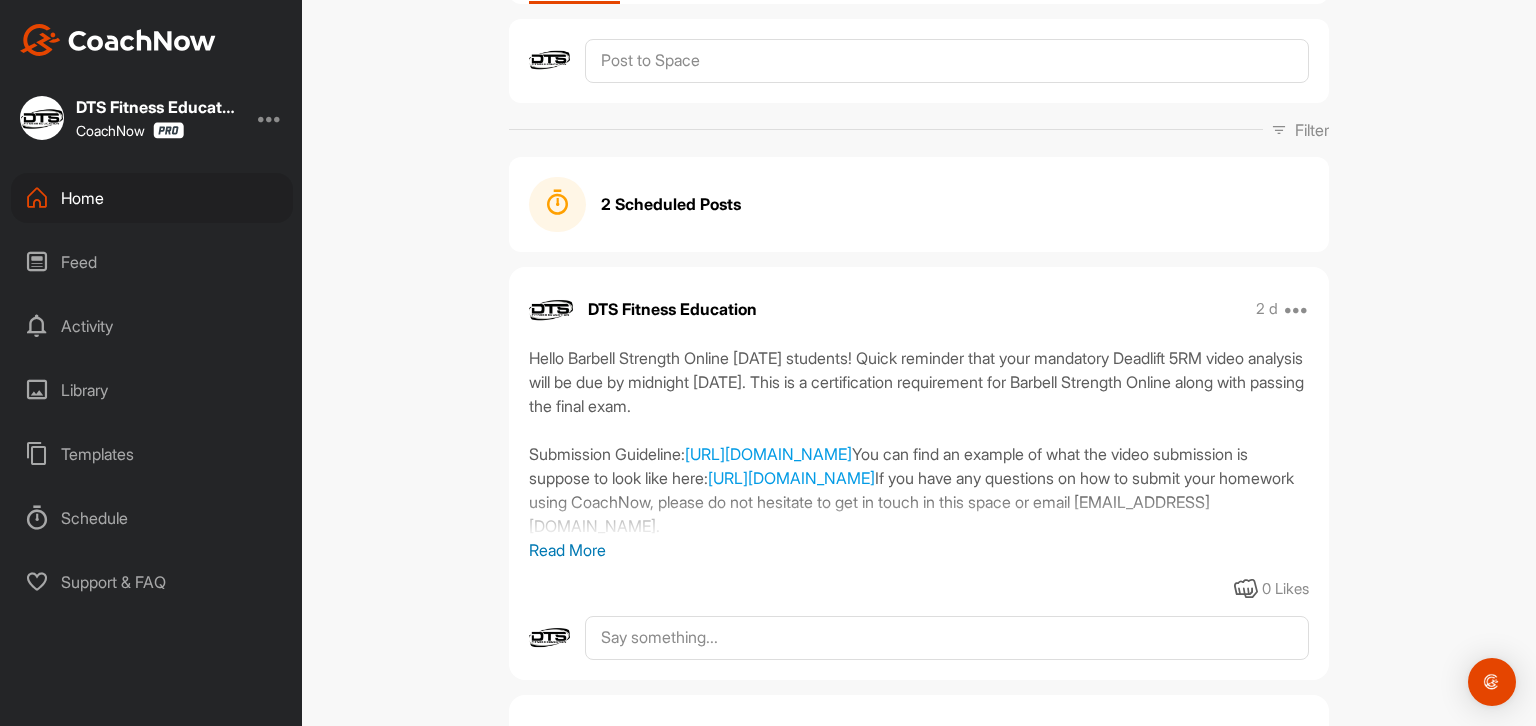 click on "2 Scheduled Posts" at bounding box center (671, 204) 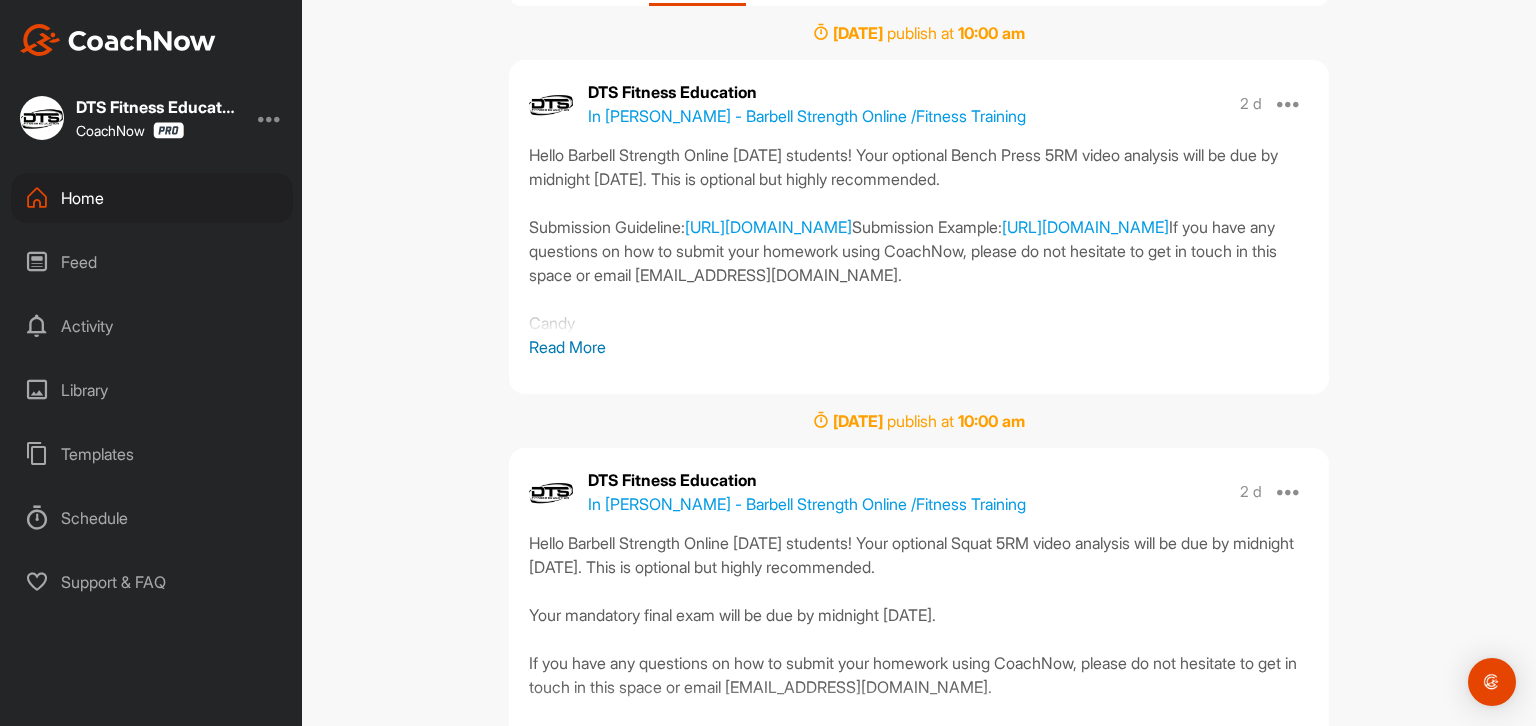 scroll, scrollTop: 300, scrollLeft: 0, axis: vertical 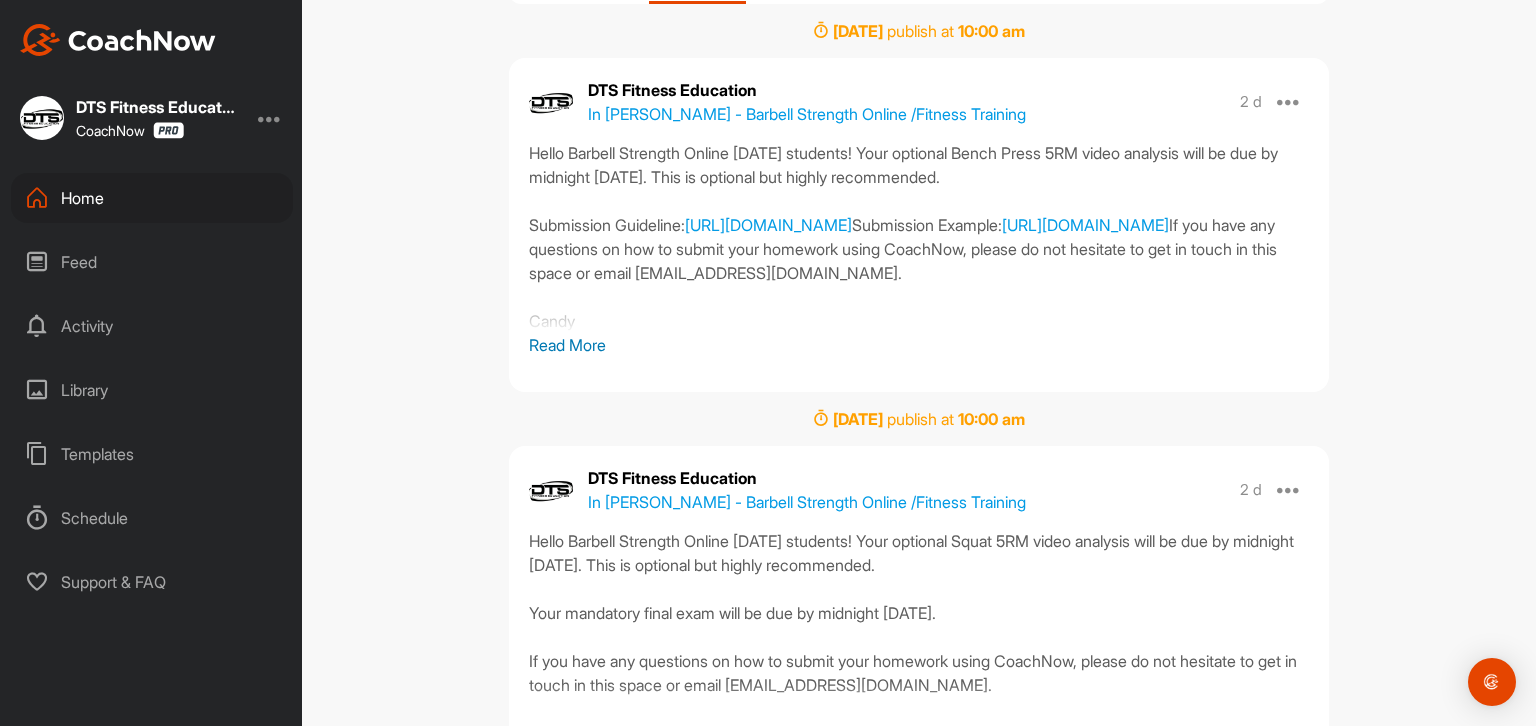 click on "Read More" at bounding box center [919, 345] 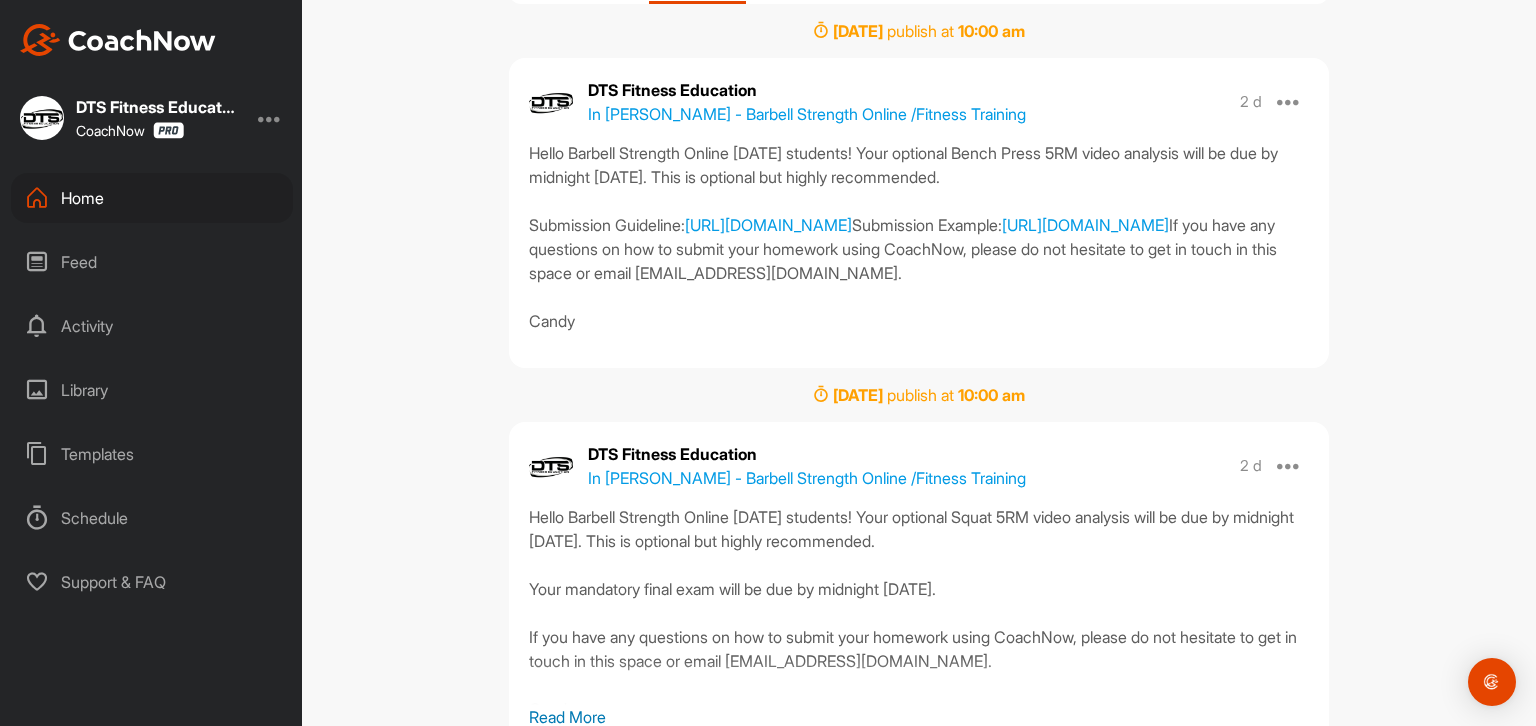 drag, startPoint x: 520, startPoint y: 198, endPoint x: 635, endPoint y: 483, distance: 307.32718 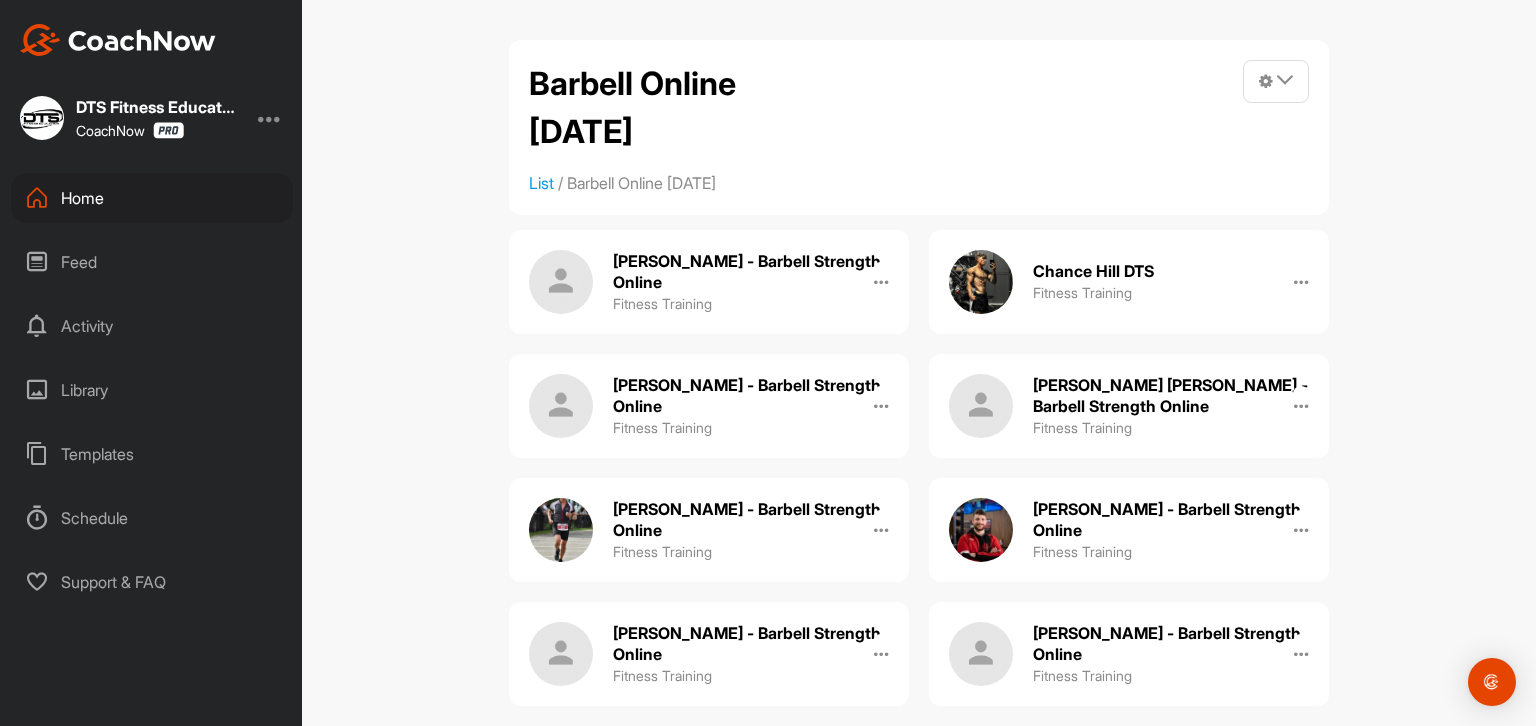 click on "[PERSON_NAME] - Barbell Strength Online" at bounding box center (1171, 644) 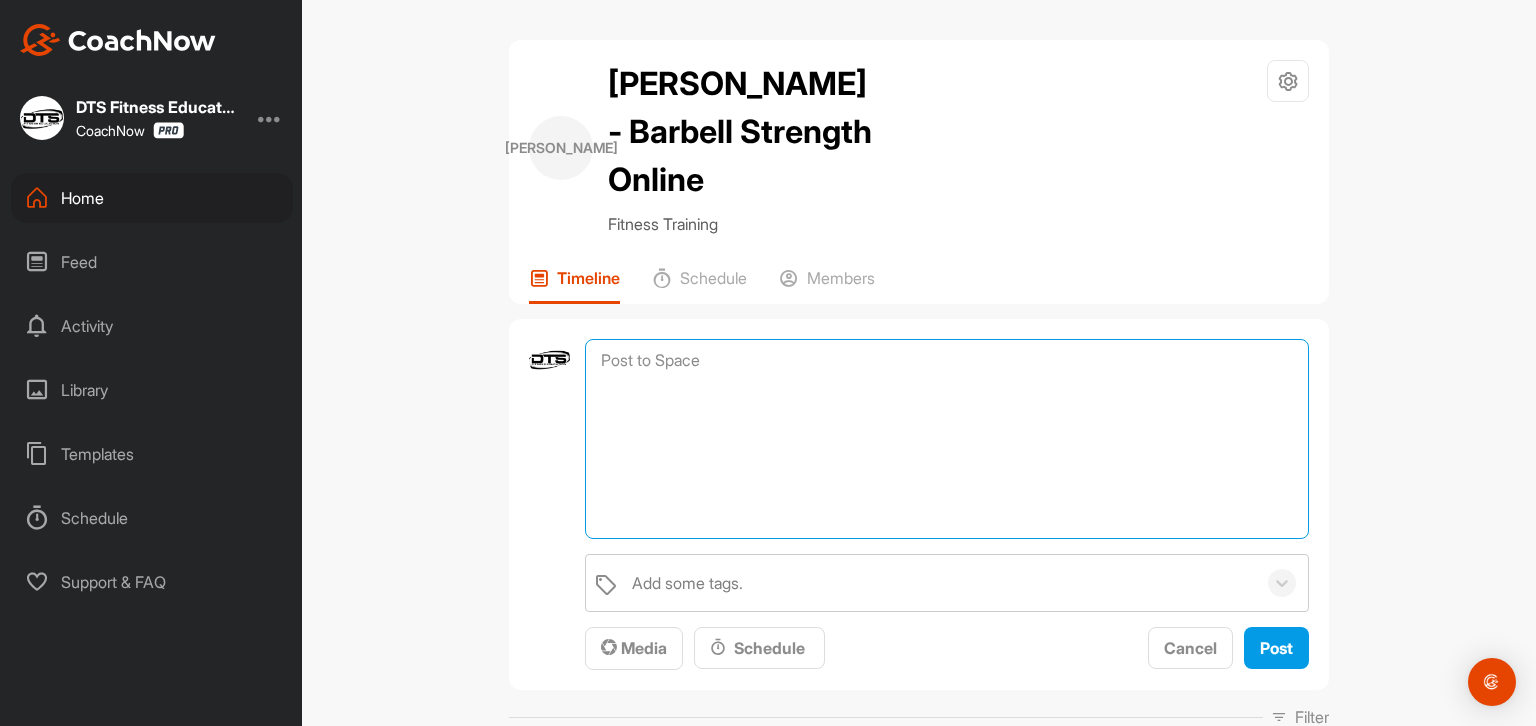 click at bounding box center [947, 439] 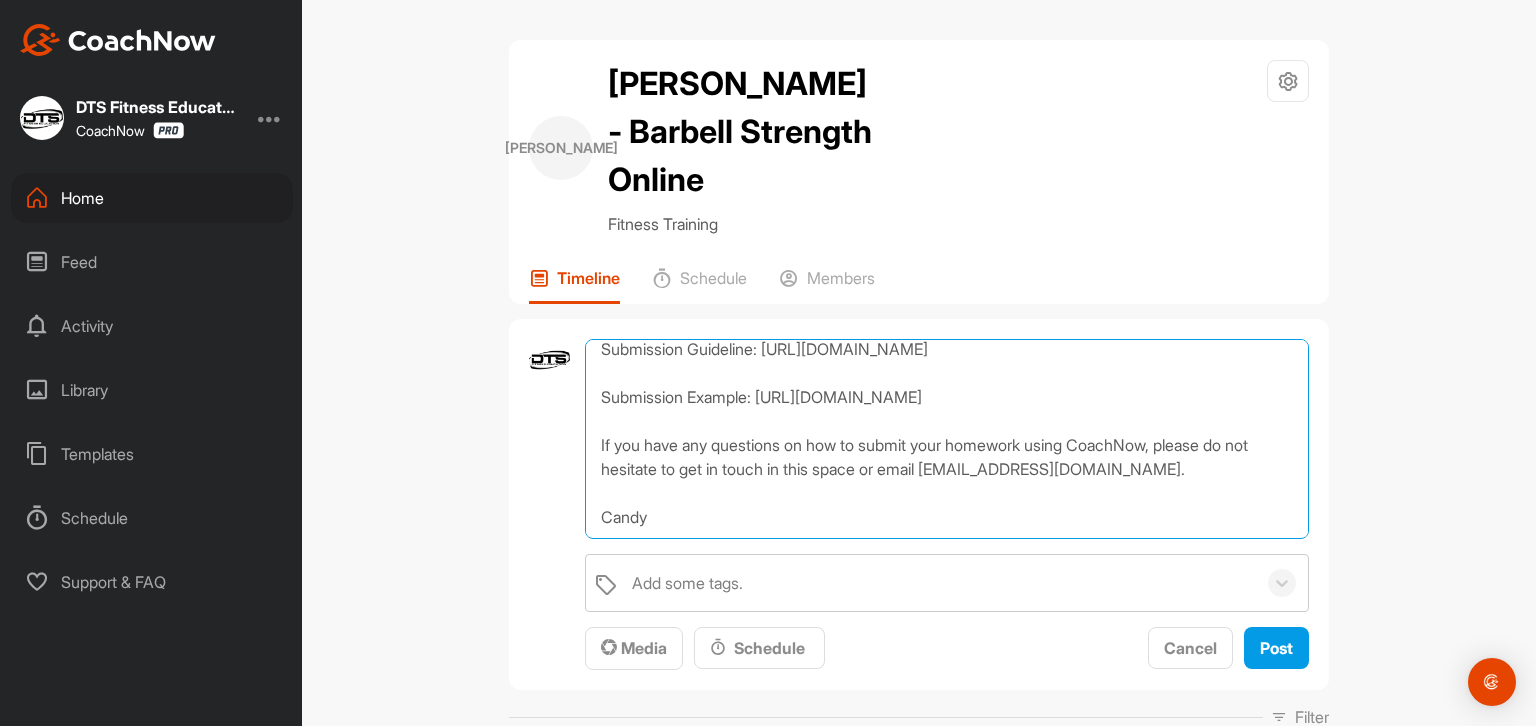 scroll, scrollTop: 130, scrollLeft: 0, axis: vertical 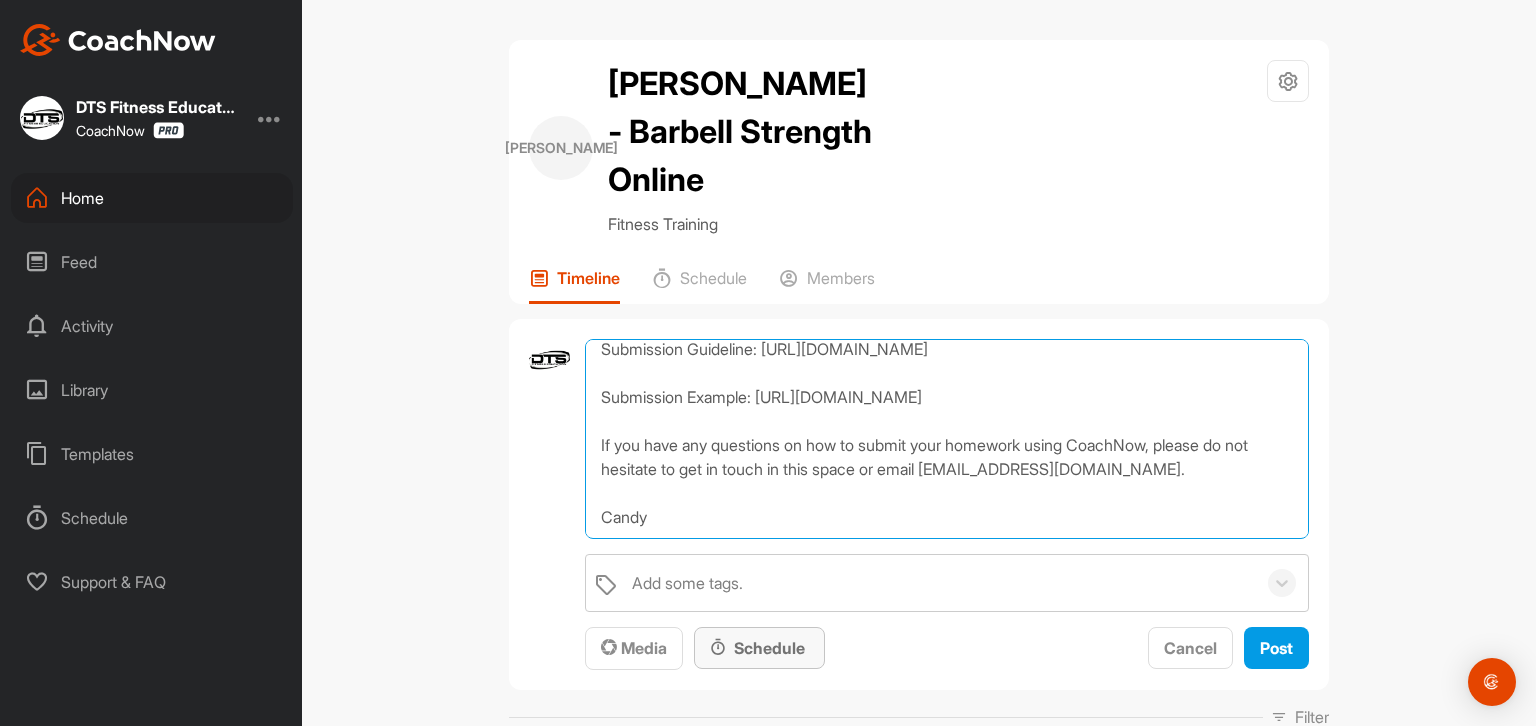 type on "Hello Barbell Strength Online [DATE] students! Your optional Bench Press 5RM video analysis will be due by midnight [DATE]. This is optional but highly recommended.
Submission Guideline: [URL][DOMAIN_NAME]
Submission Example: [URL][DOMAIN_NAME]
If you have any questions on how to submit your homework using CoachNow, please do not hesitate to get in touch in this space or email [EMAIL_ADDRESS][DOMAIN_NAME].
Candy" 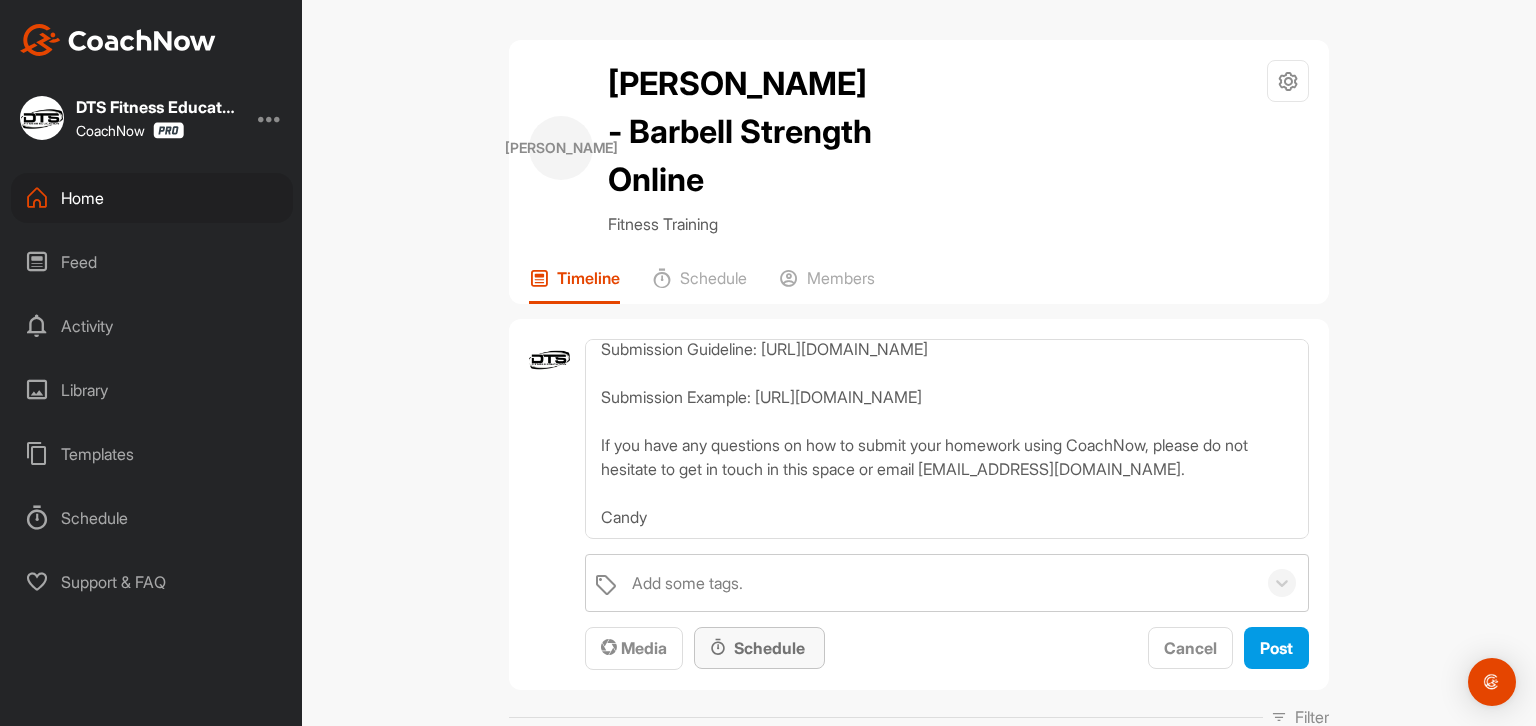 click on "Schedule" at bounding box center [759, 648] 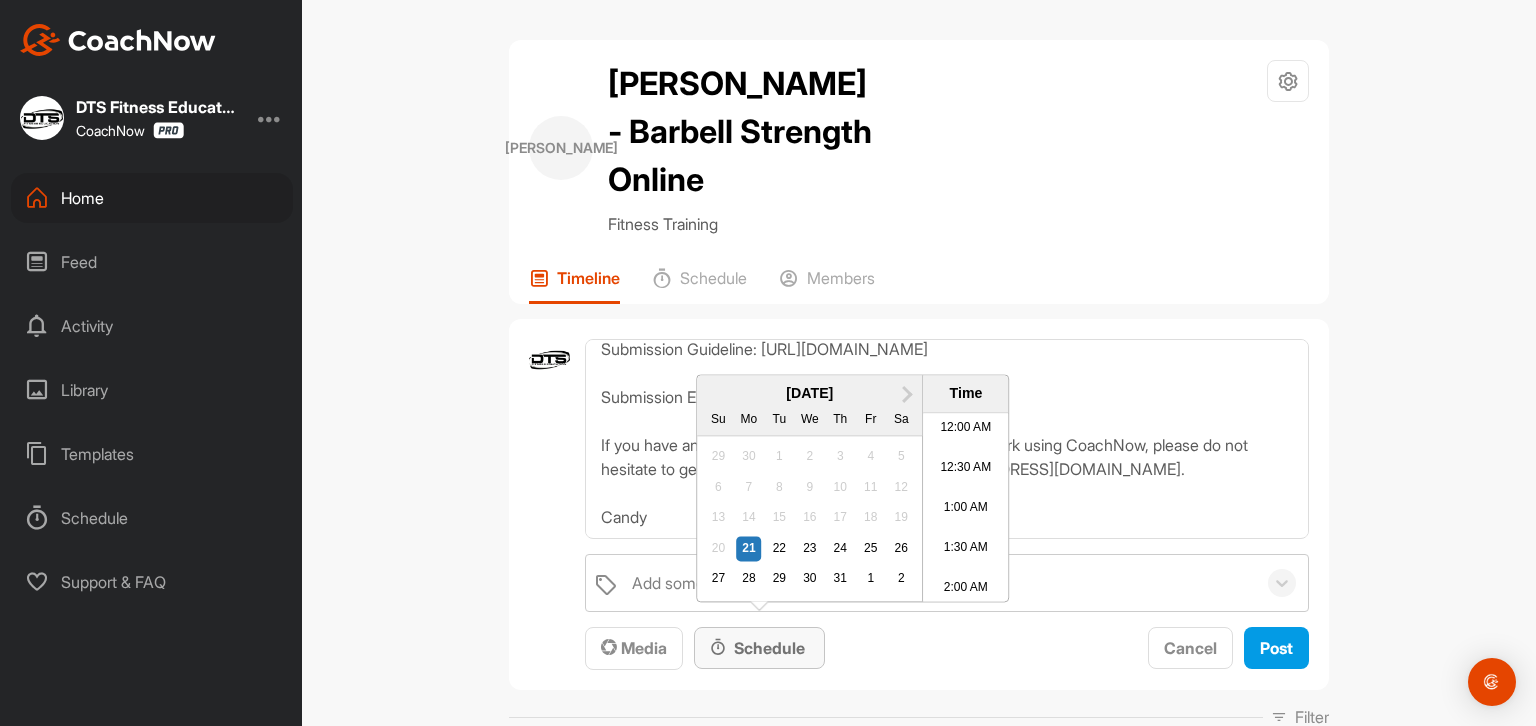 scroll, scrollTop: 1045, scrollLeft: 0, axis: vertical 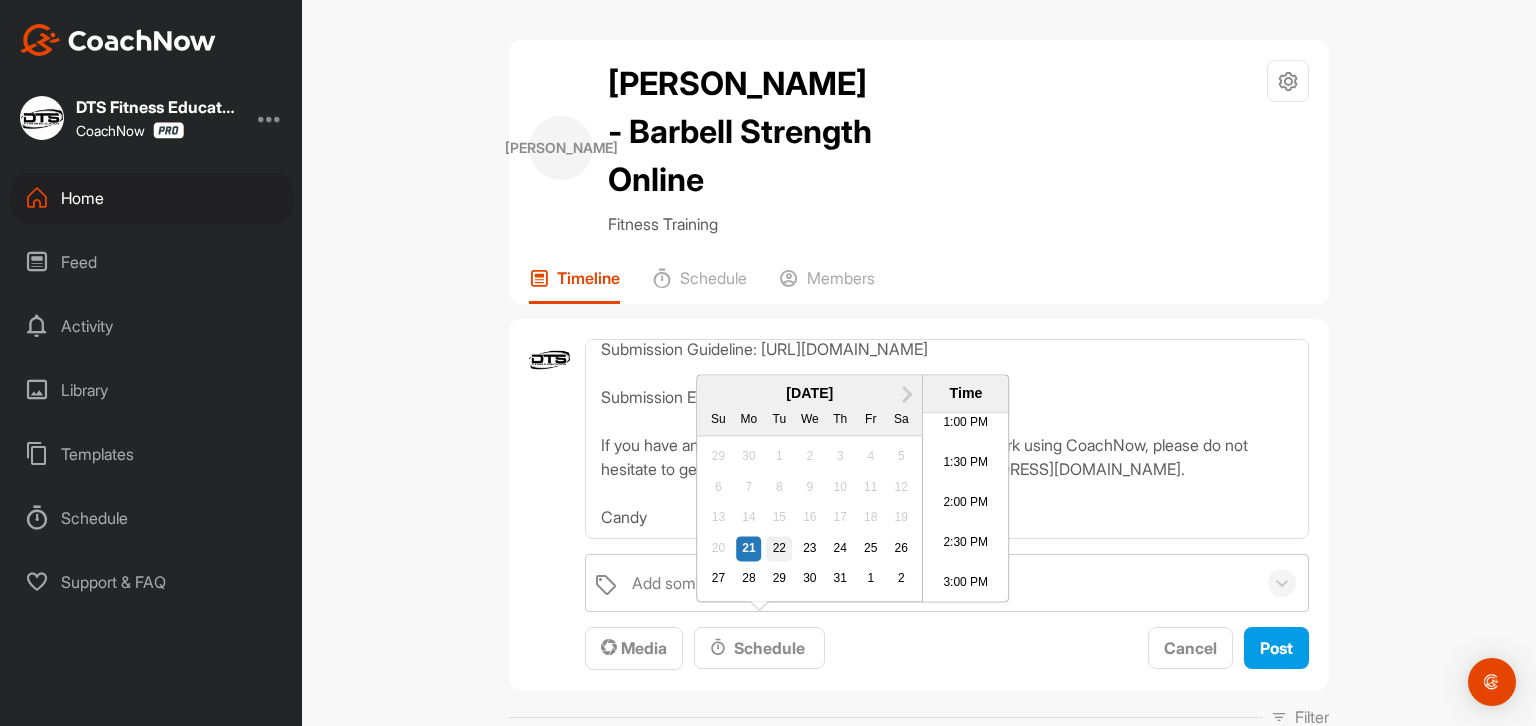 click on "22" at bounding box center (780, 549) 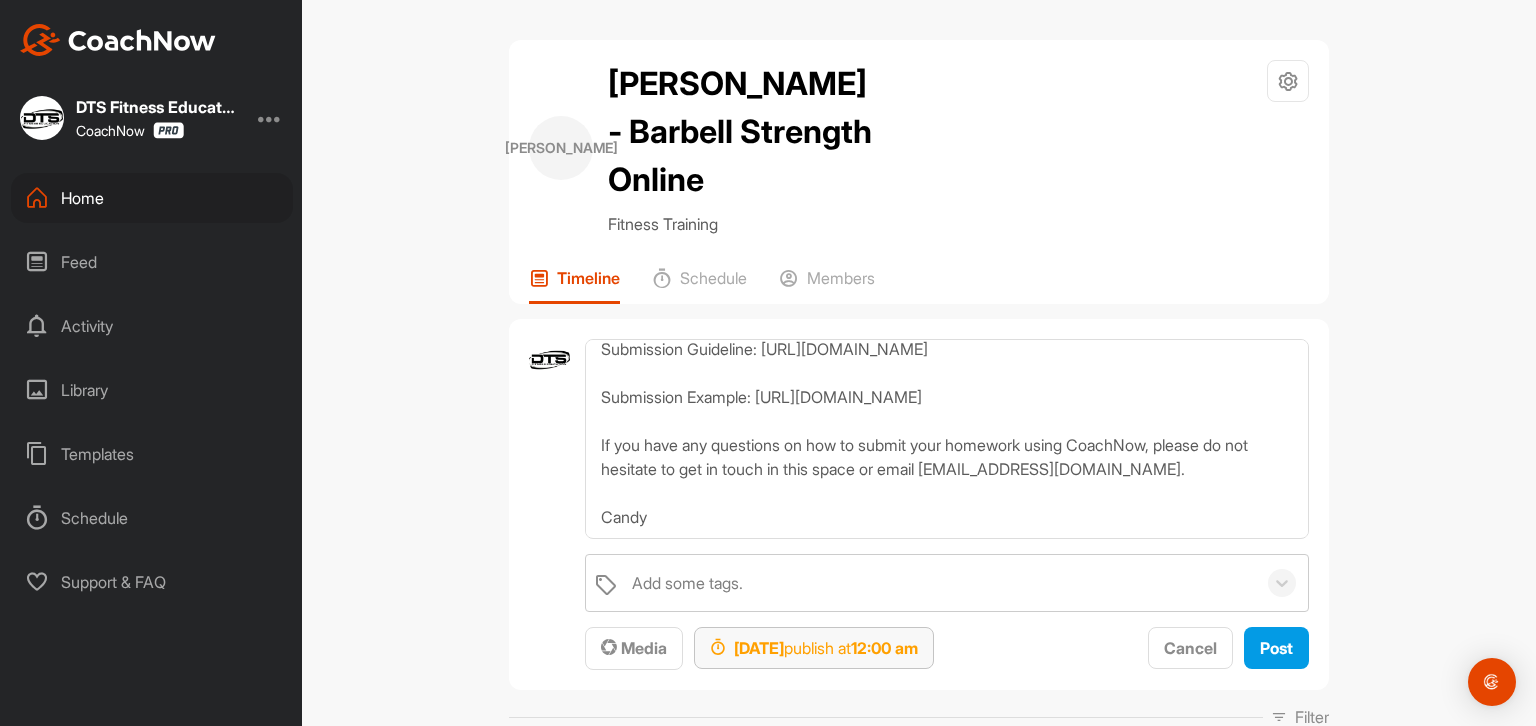 click on "12:00 am" at bounding box center (884, 648) 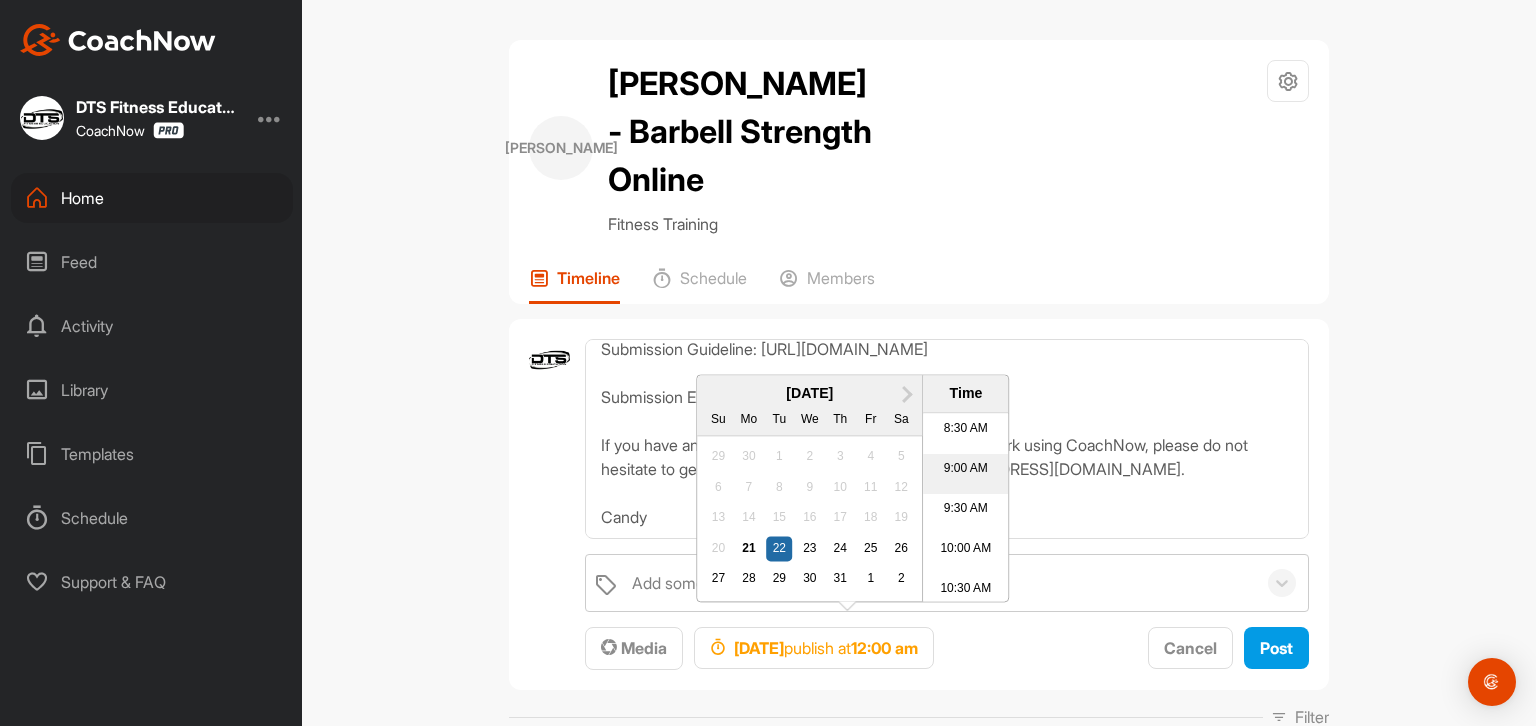 scroll, scrollTop: 700, scrollLeft: 0, axis: vertical 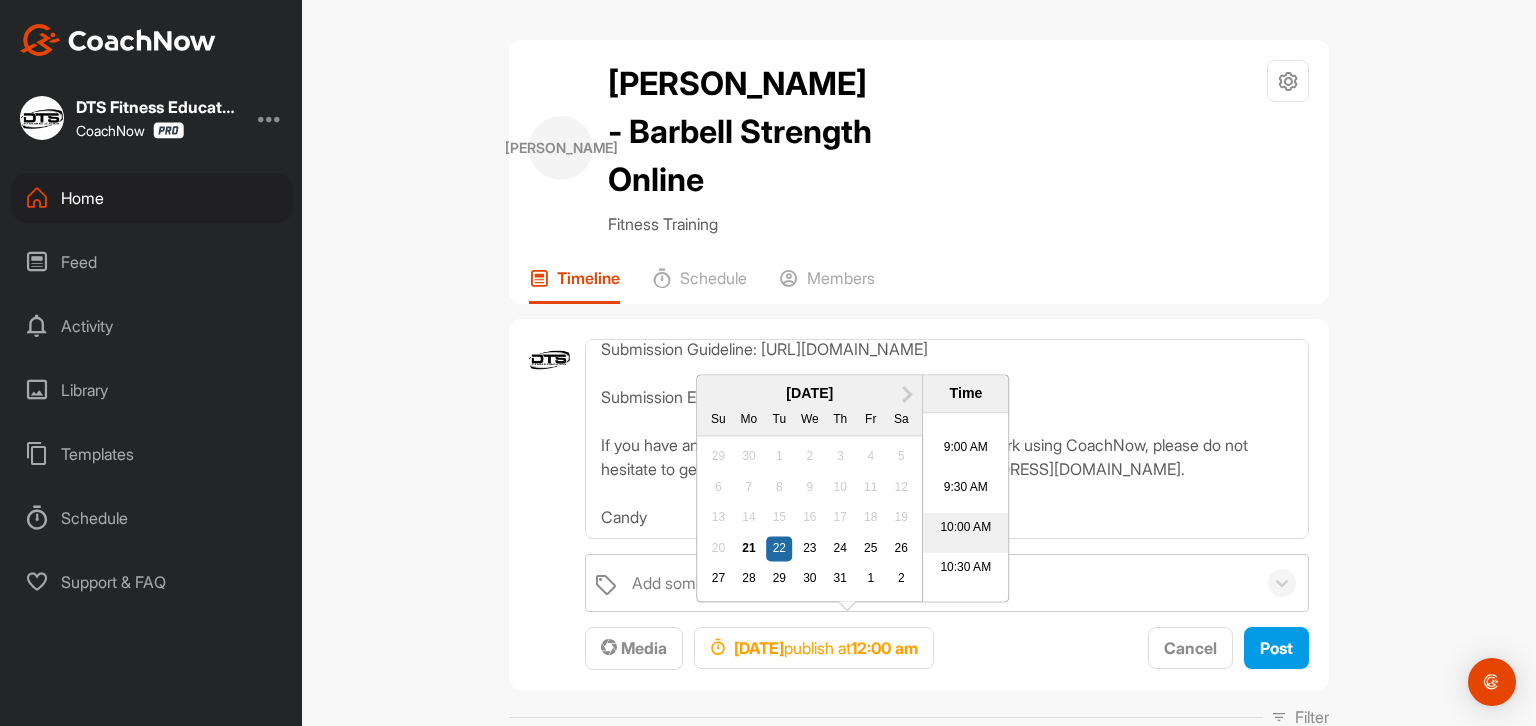 click on "10:00 AM" at bounding box center (965, 534) 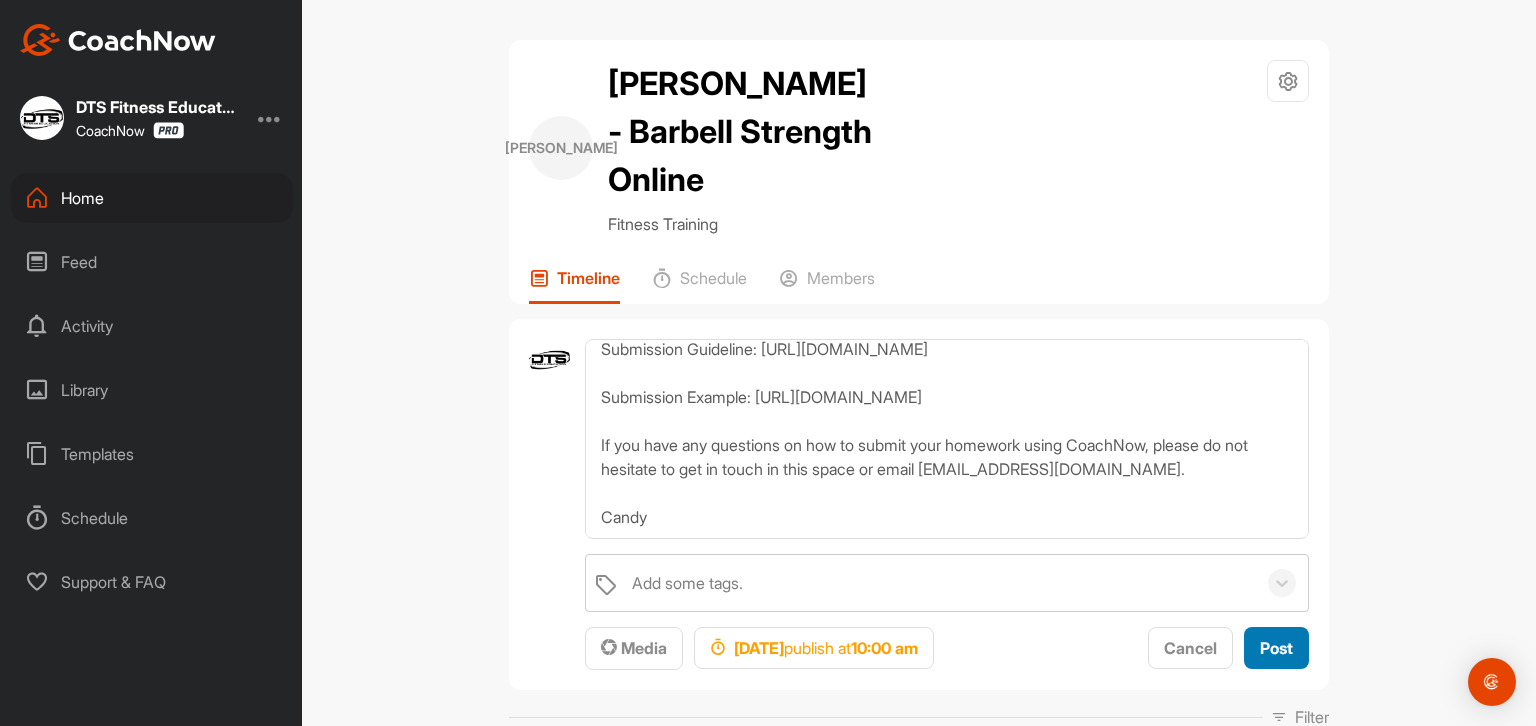 click on "Post" at bounding box center (1276, 648) 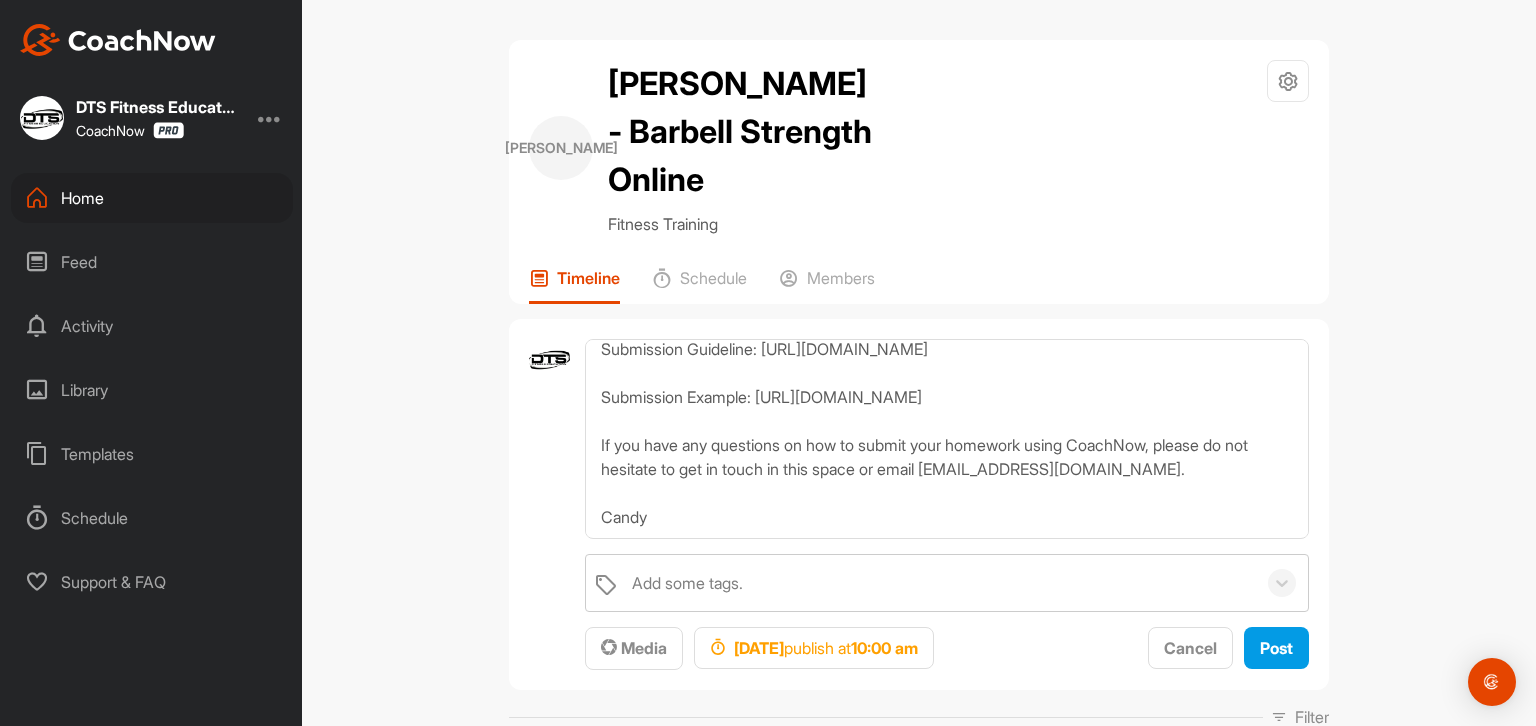 type 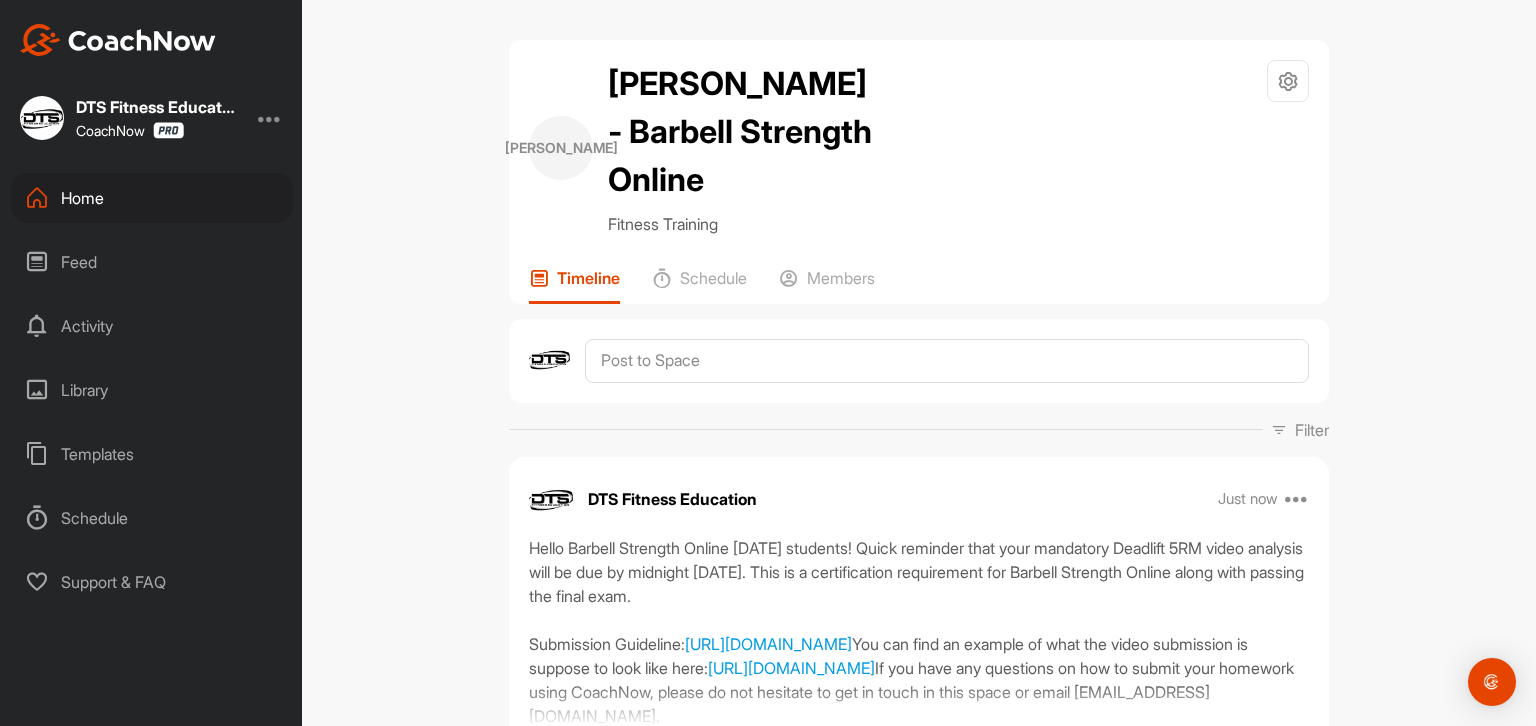 scroll, scrollTop: 0, scrollLeft: 0, axis: both 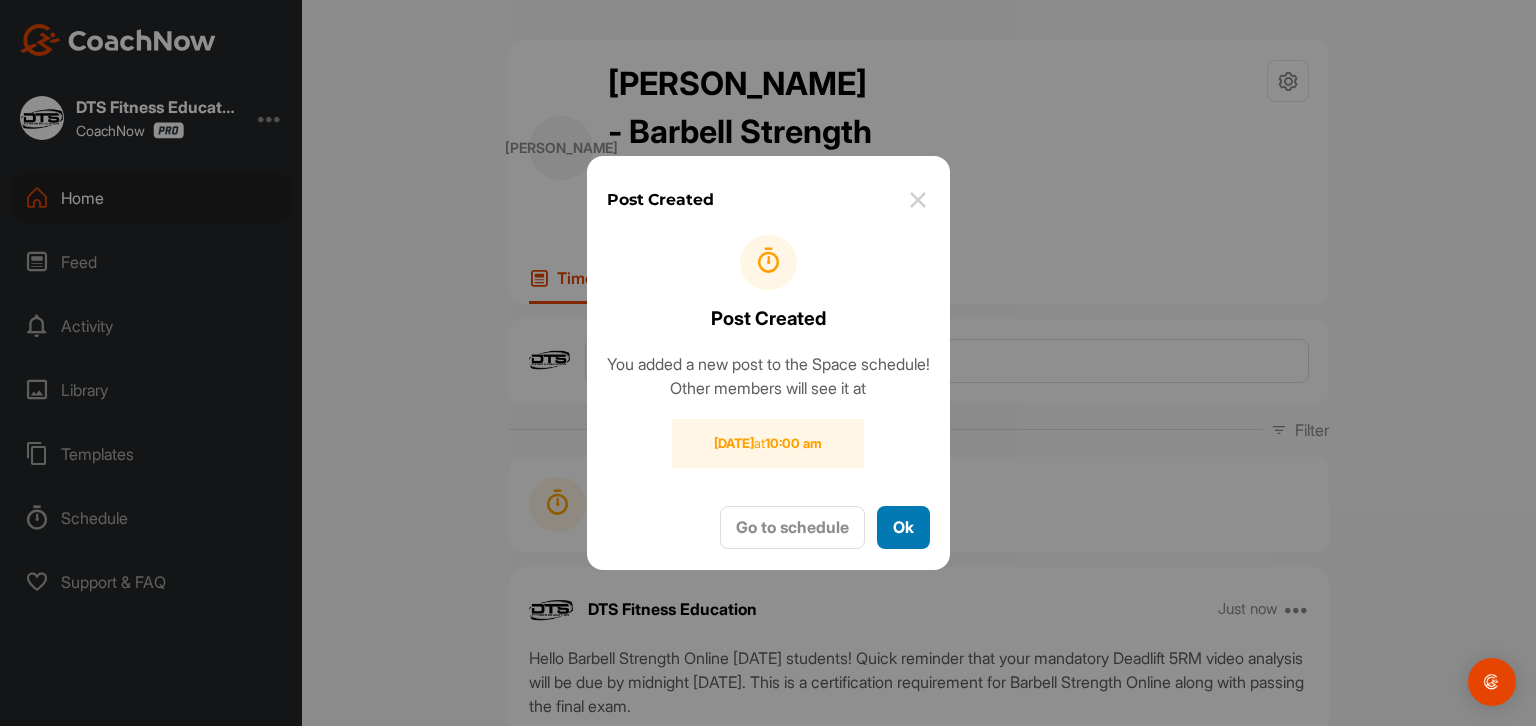 click on "Ok" at bounding box center [903, 527] 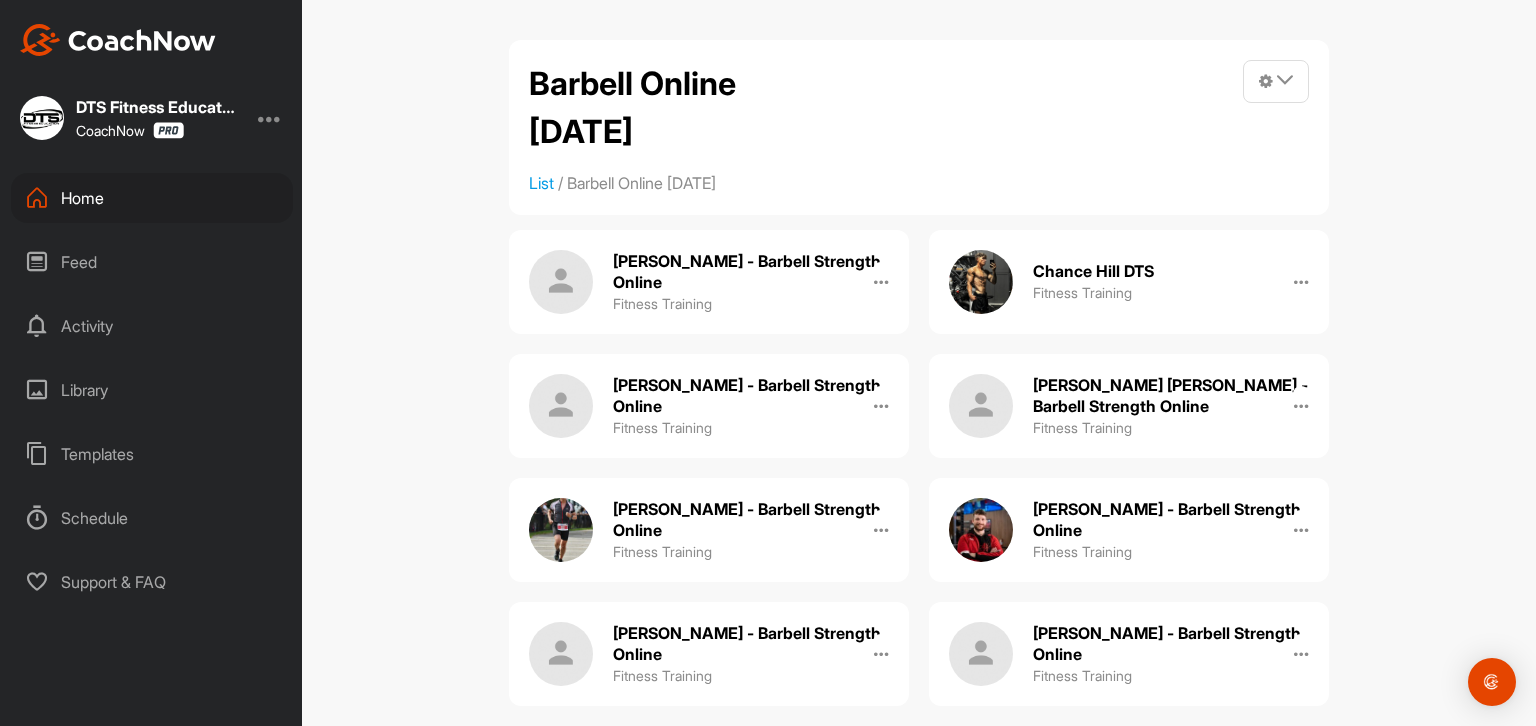 click on "[PERSON_NAME] - Barbell Strength Online" at bounding box center (751, 272) 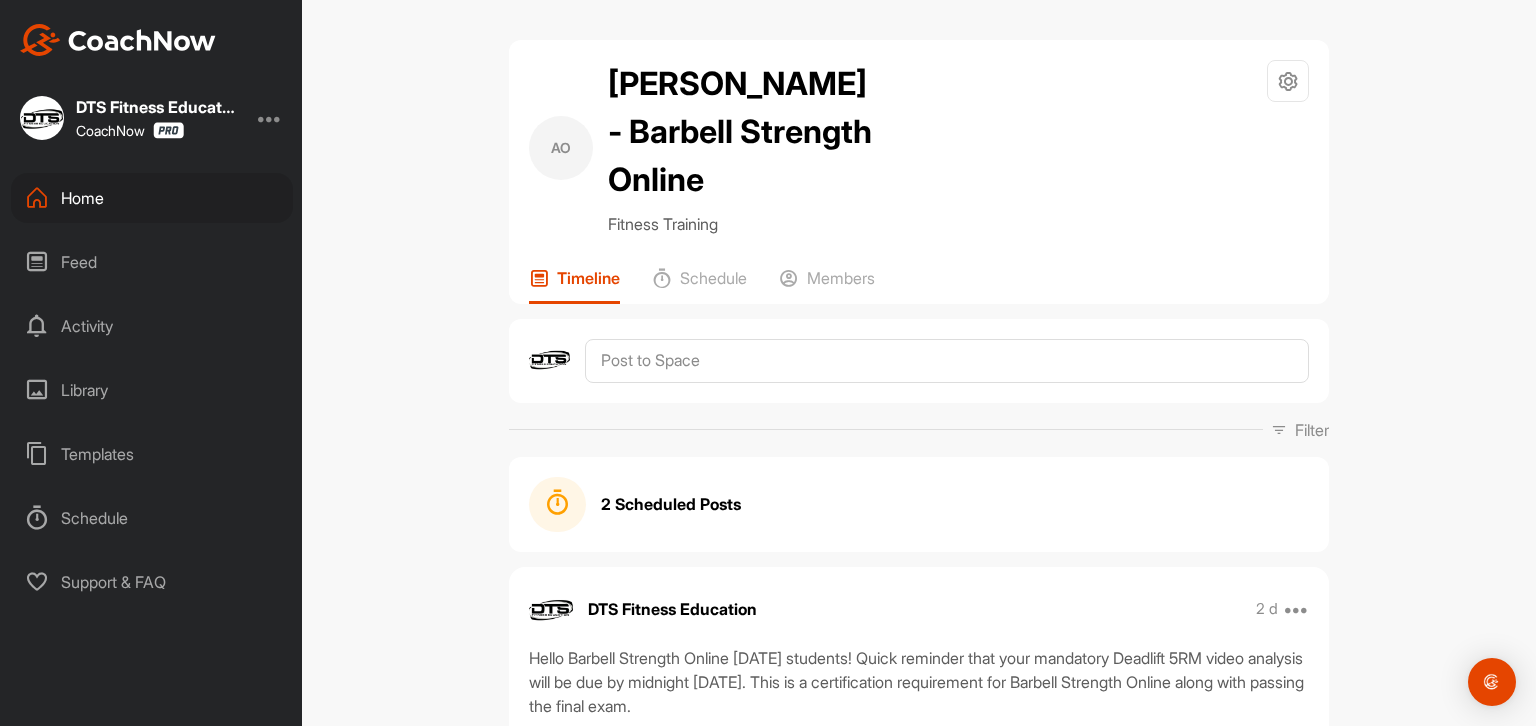 click on "2 Scheduled Posts" at bounding box center [671, 504] 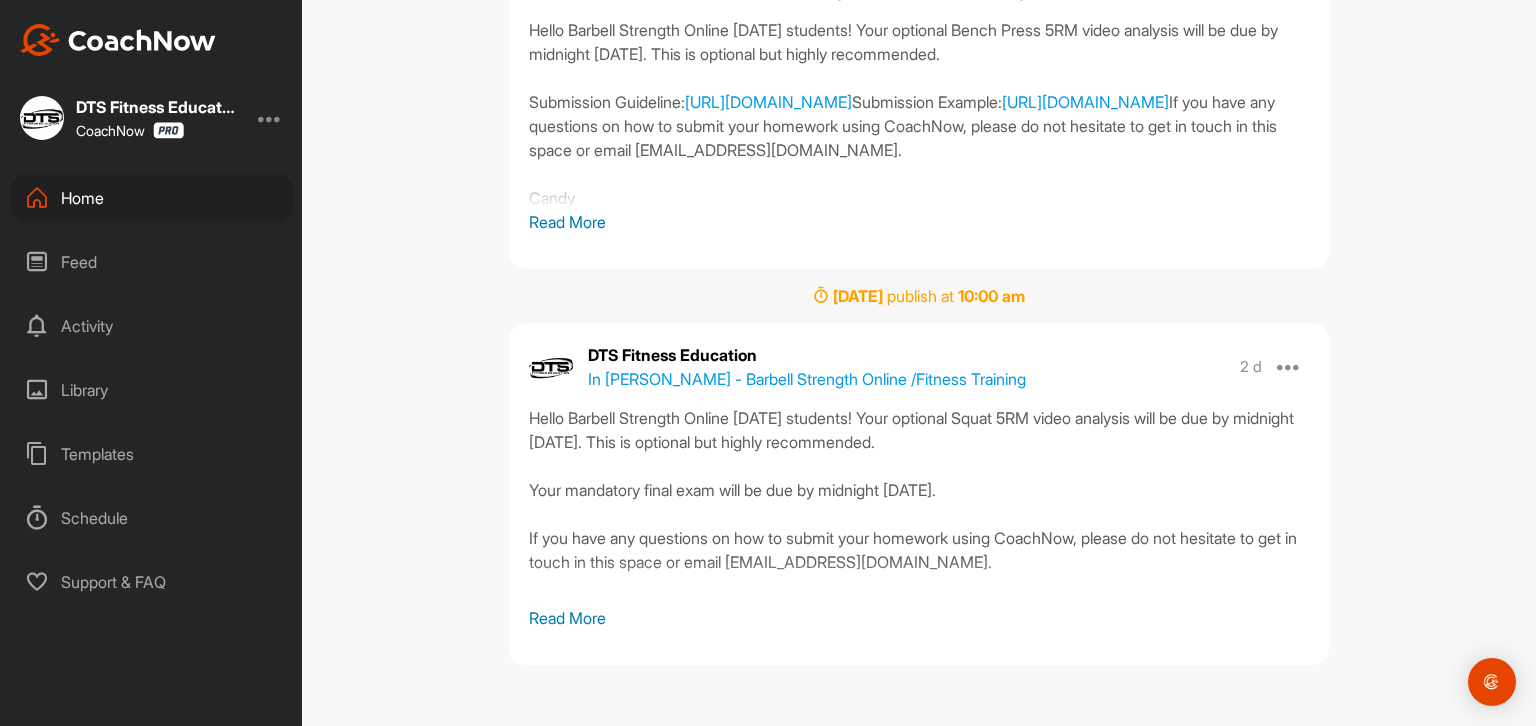 scroll, scrollTop: 477, scrollLeft: 0, axis: vertical 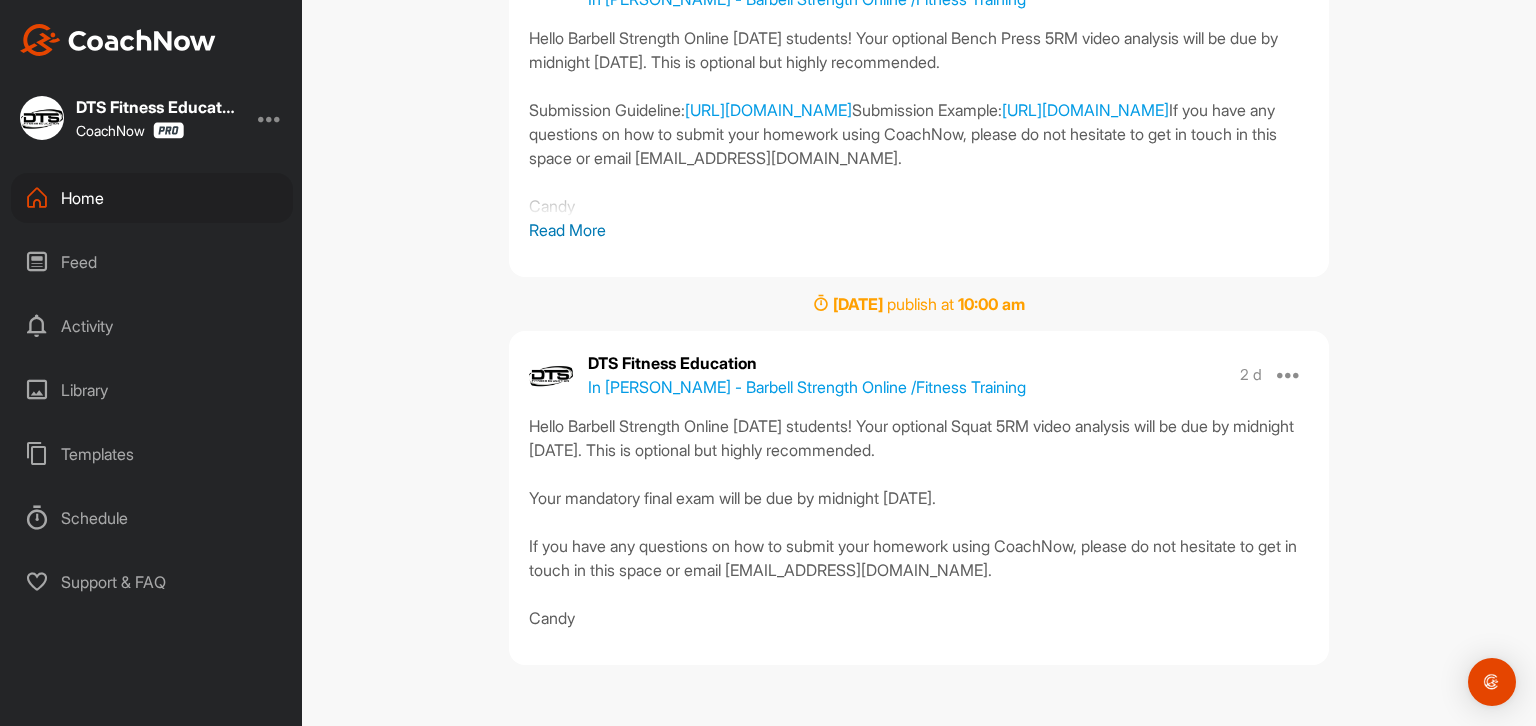 drag, startPoint x: 525, startPoint y: 427, endPoint x: 653, endPoint y: 609, distance: 222.50394 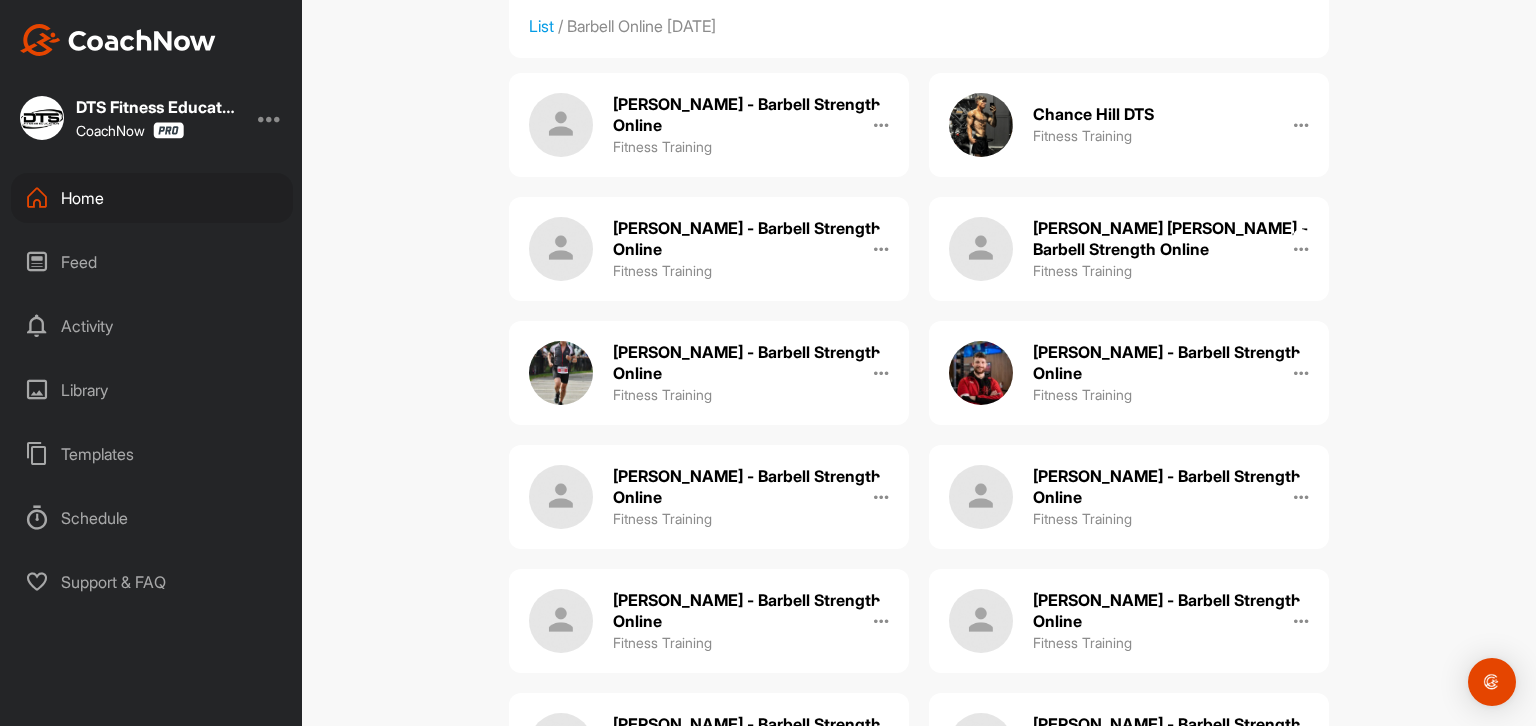 scroll, scrollTop: 200, scrollLeft: 0, axis: vertical 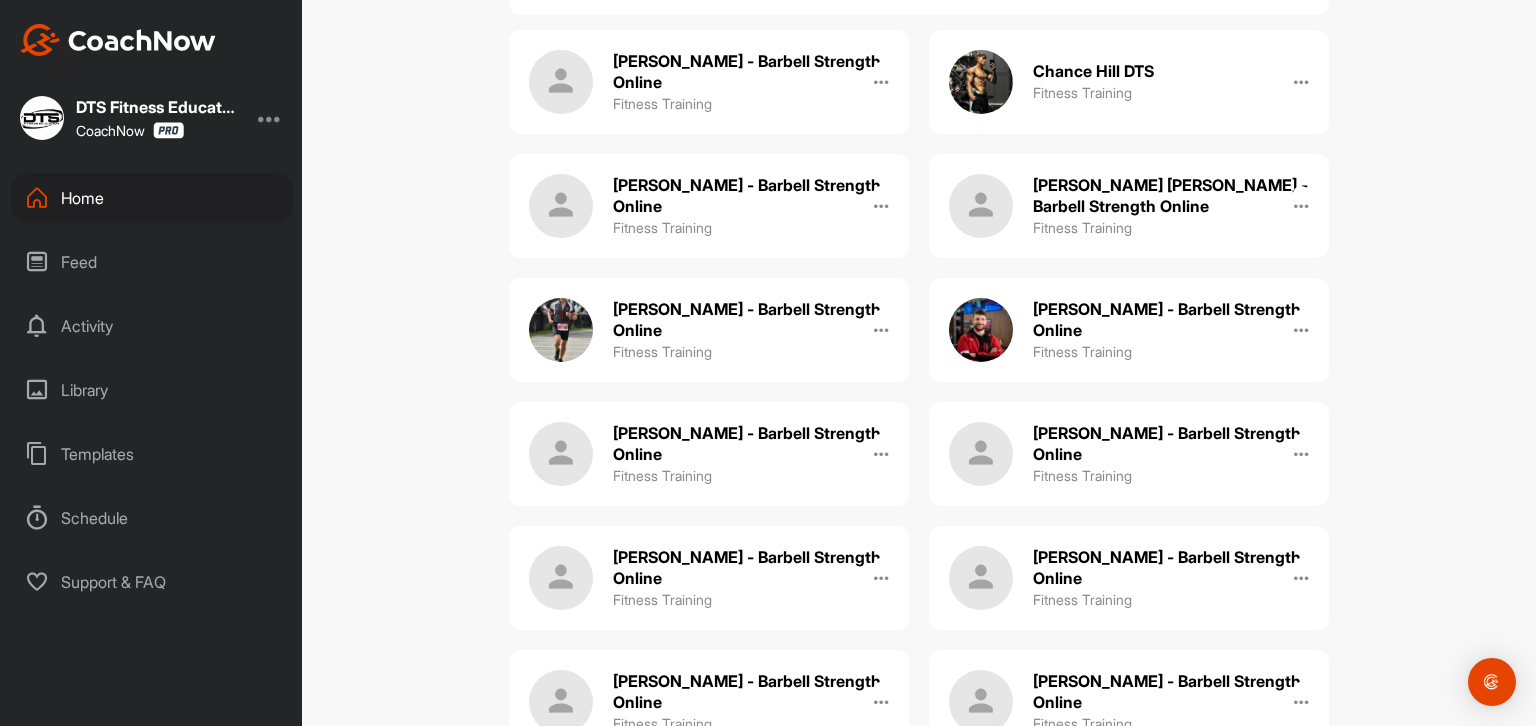 click on "[PERSON_NAME] - Barbell Strength Online" at bounding box center [1171, 444] 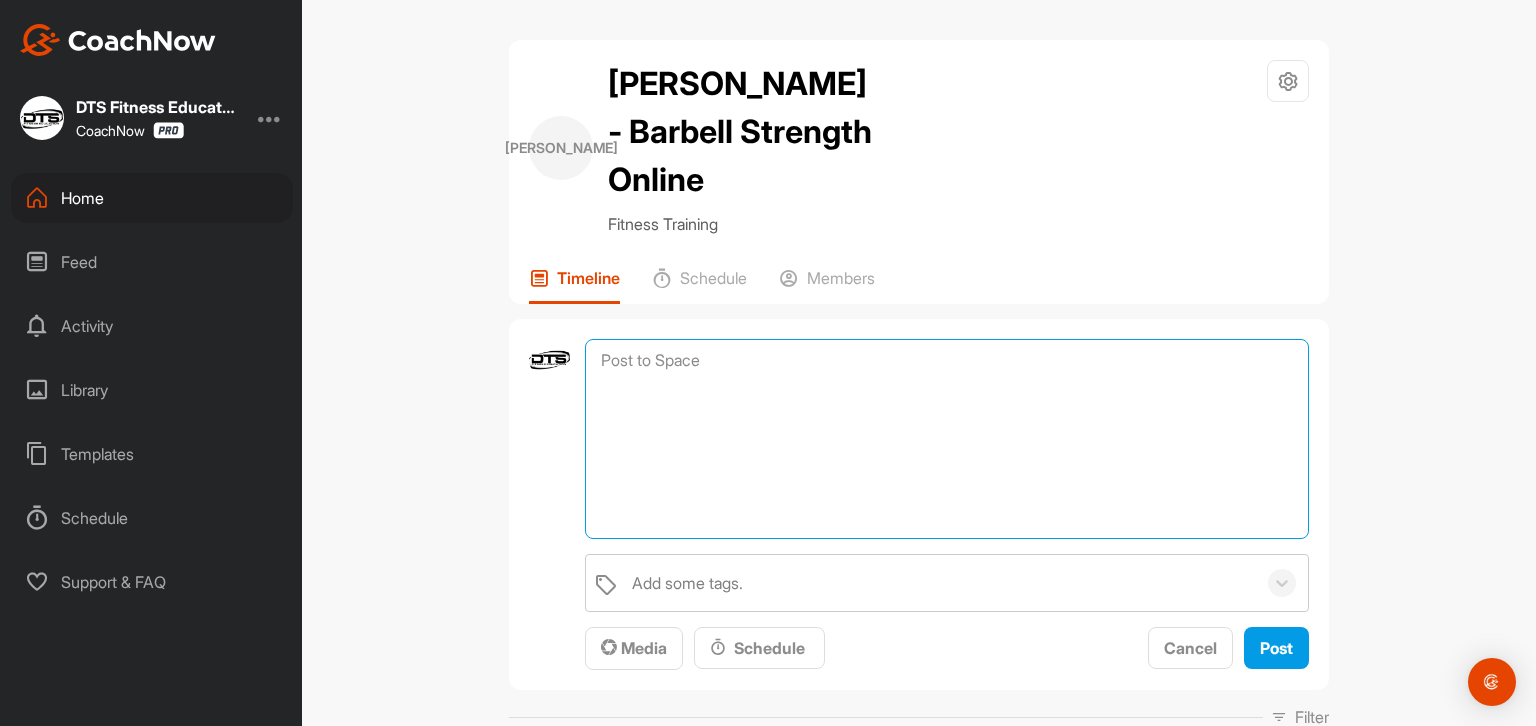 click at bounding box center [947, 439] 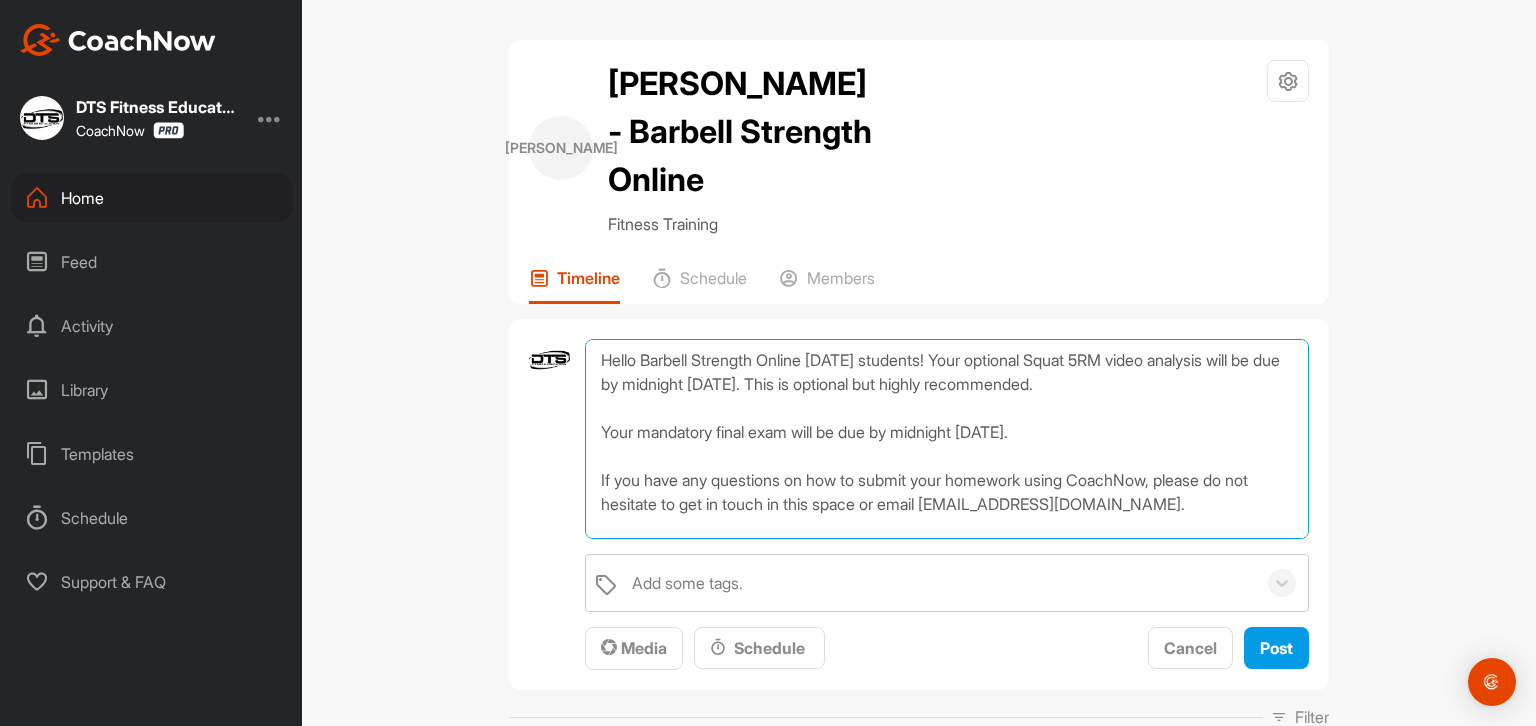 scroll, scrollTop: 48, scrollLeft: 0, axis: vertical 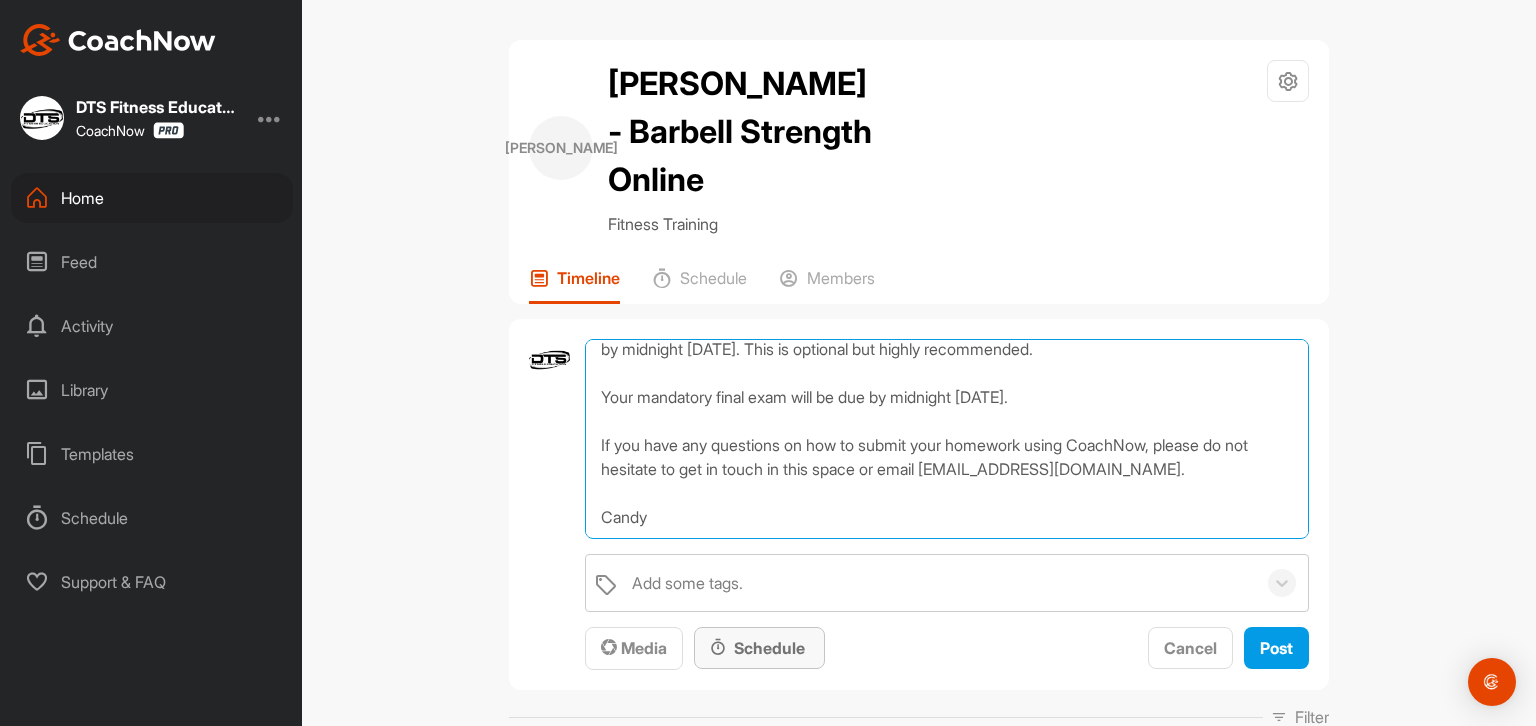 type on "Hello Barbell Strength Online [DATE] students! Your optional Squat 5RM video analysis will be due by midnight [DATE]. This is optional but highly recommended.
Your mandatory final exam will be due by midnight [DATE].
If you have any questions on how to submit your homework using CoachNow, please do not hesitate to get in touch in this space or email [EMAIL_ADDRESS][DOMAIN_NAME].
Candy" 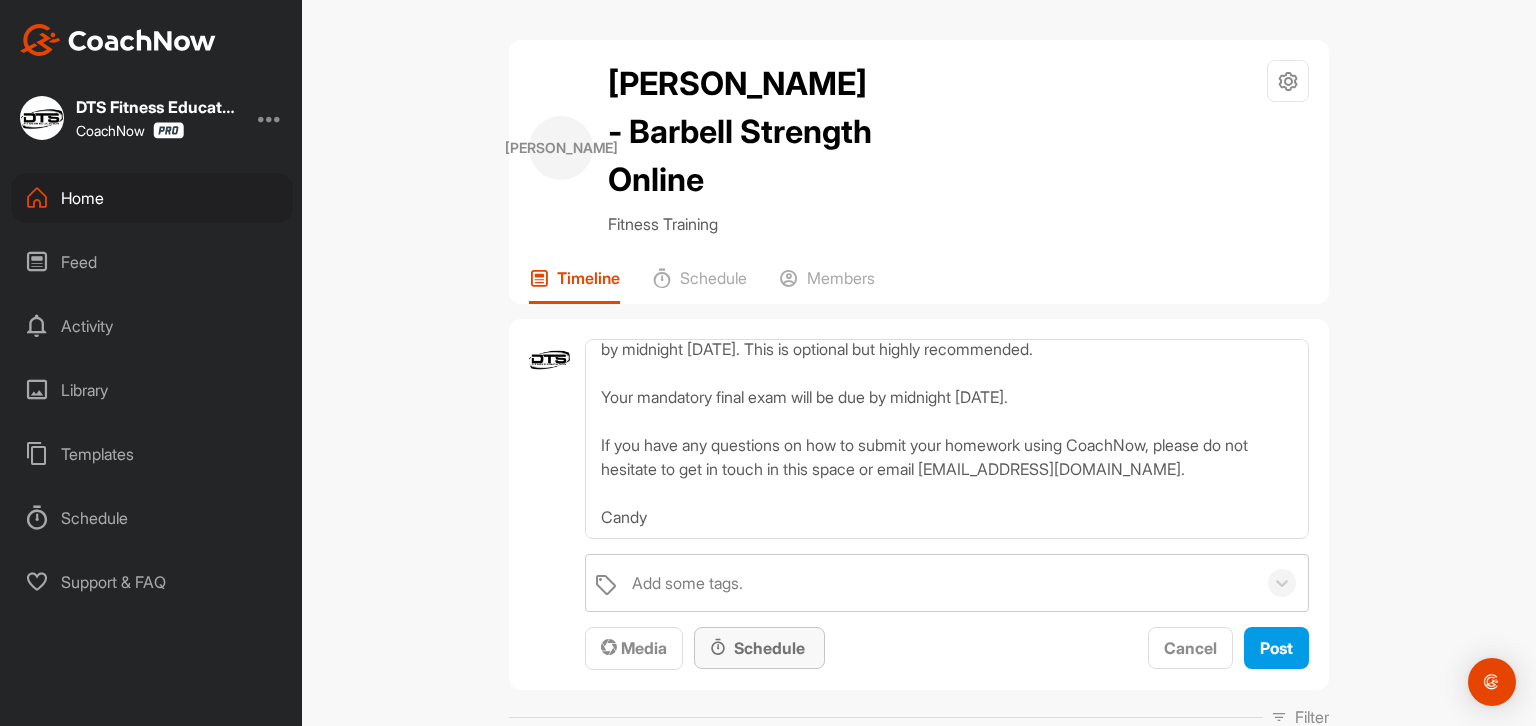click on "Schedule" at bounding box center [759, 648] 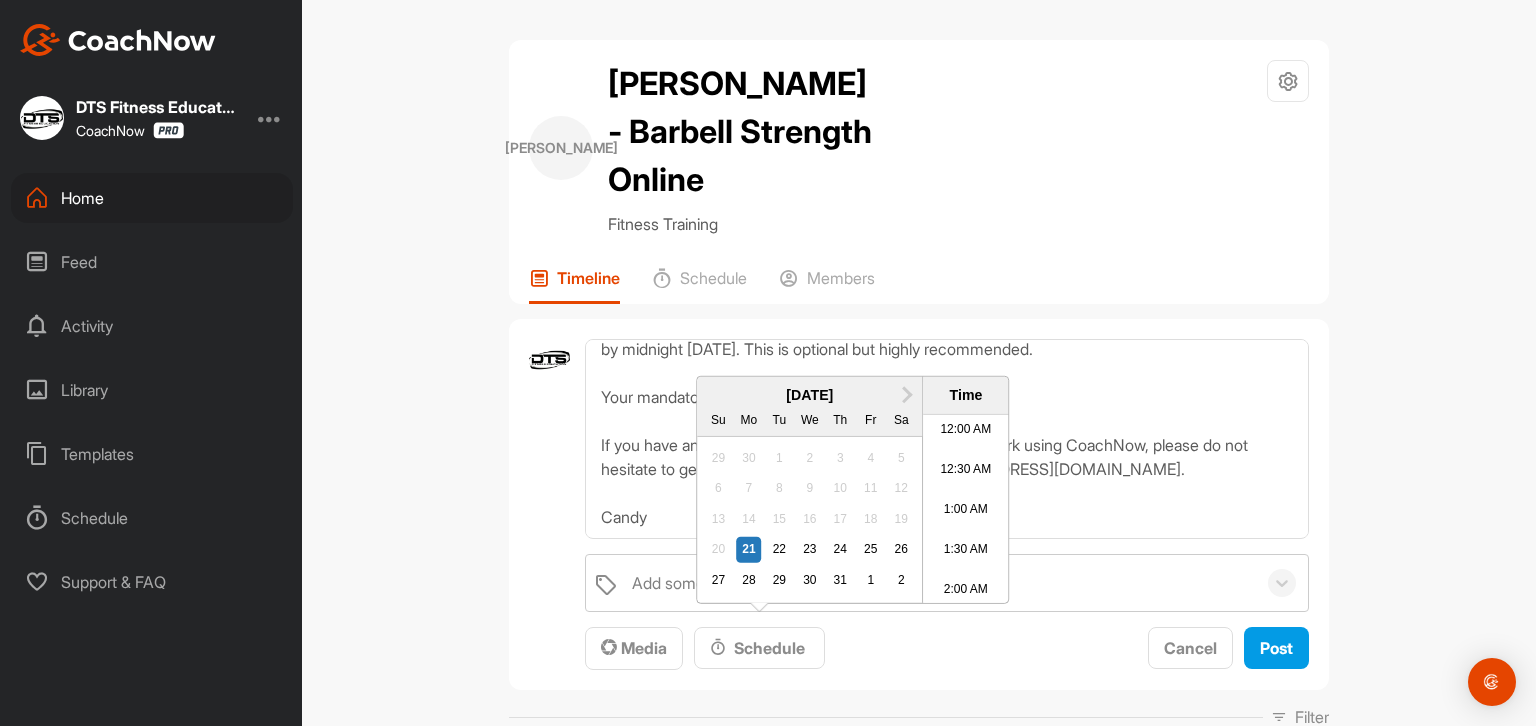 scroll, scrollTop: 1045, scrollLeft: 0, axis: vertical 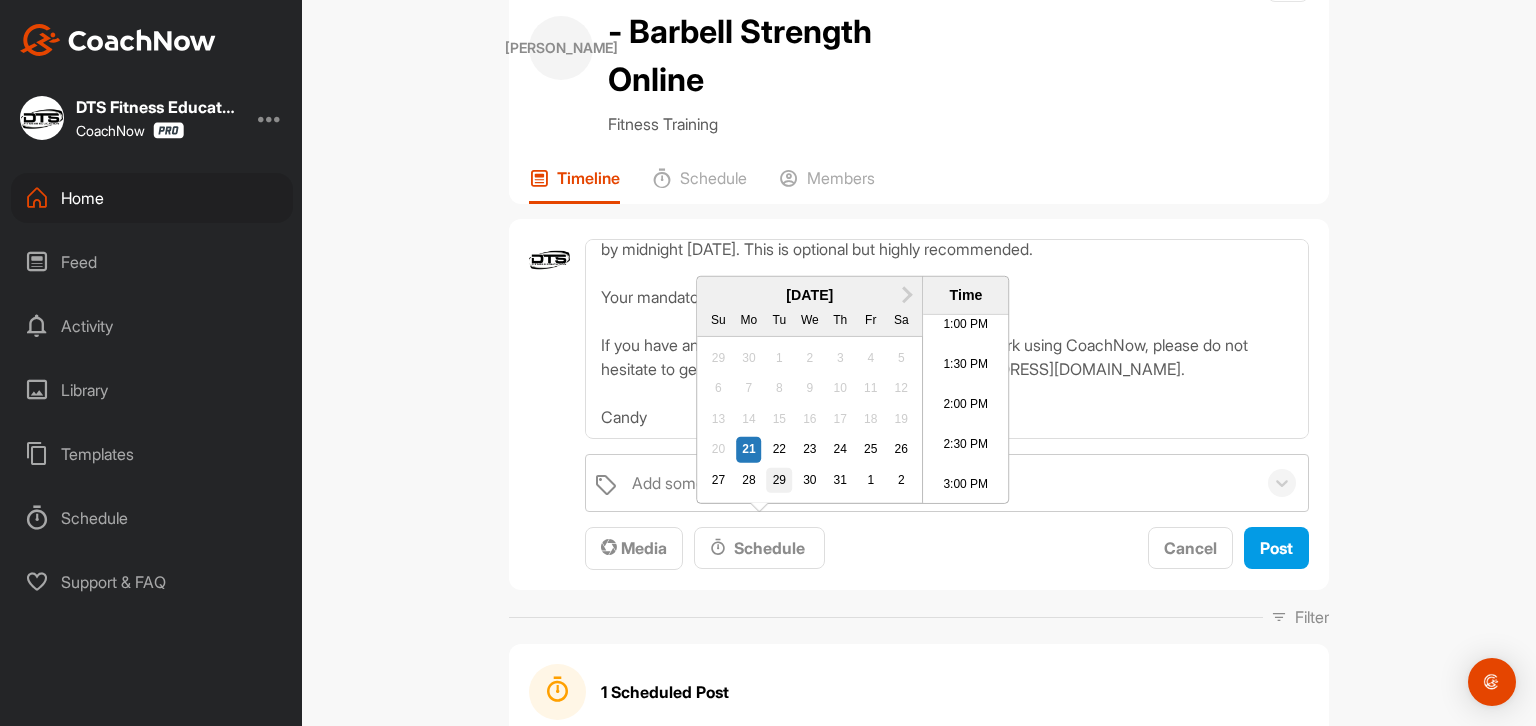 click on "29" at bounding box center [780, 481] 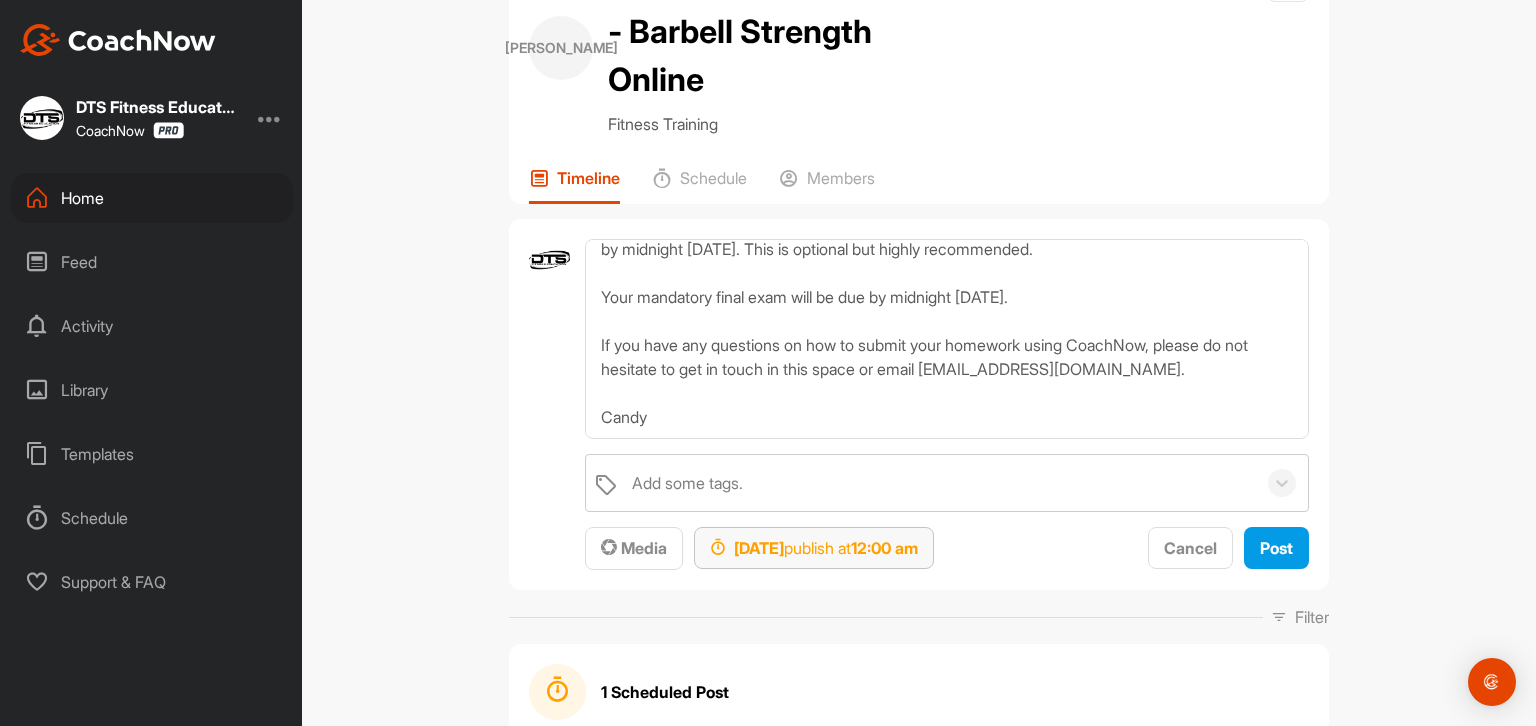 click on "12:00 am" at bounding box center [884, 548] 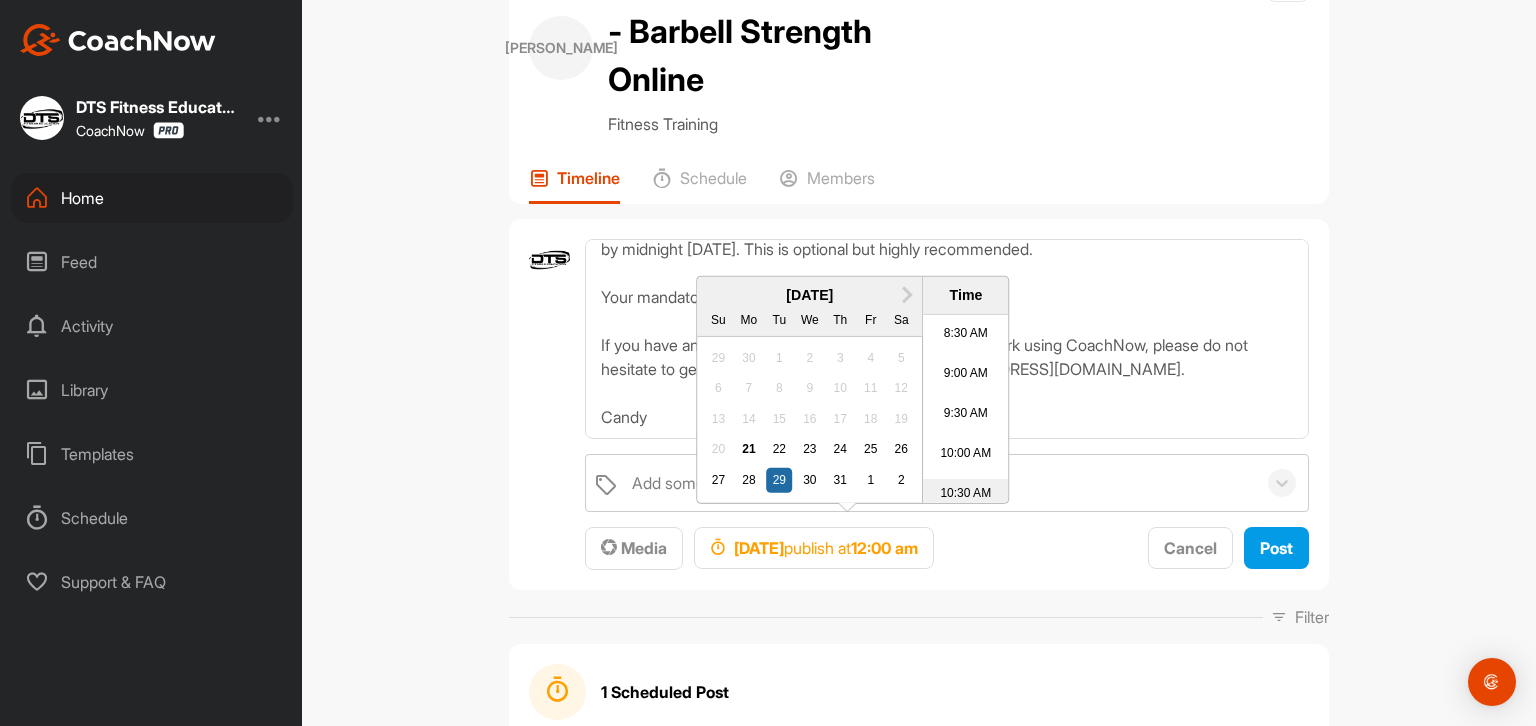 scroll, scrollTop: 700, scrollLeft: 0, axis: vertical 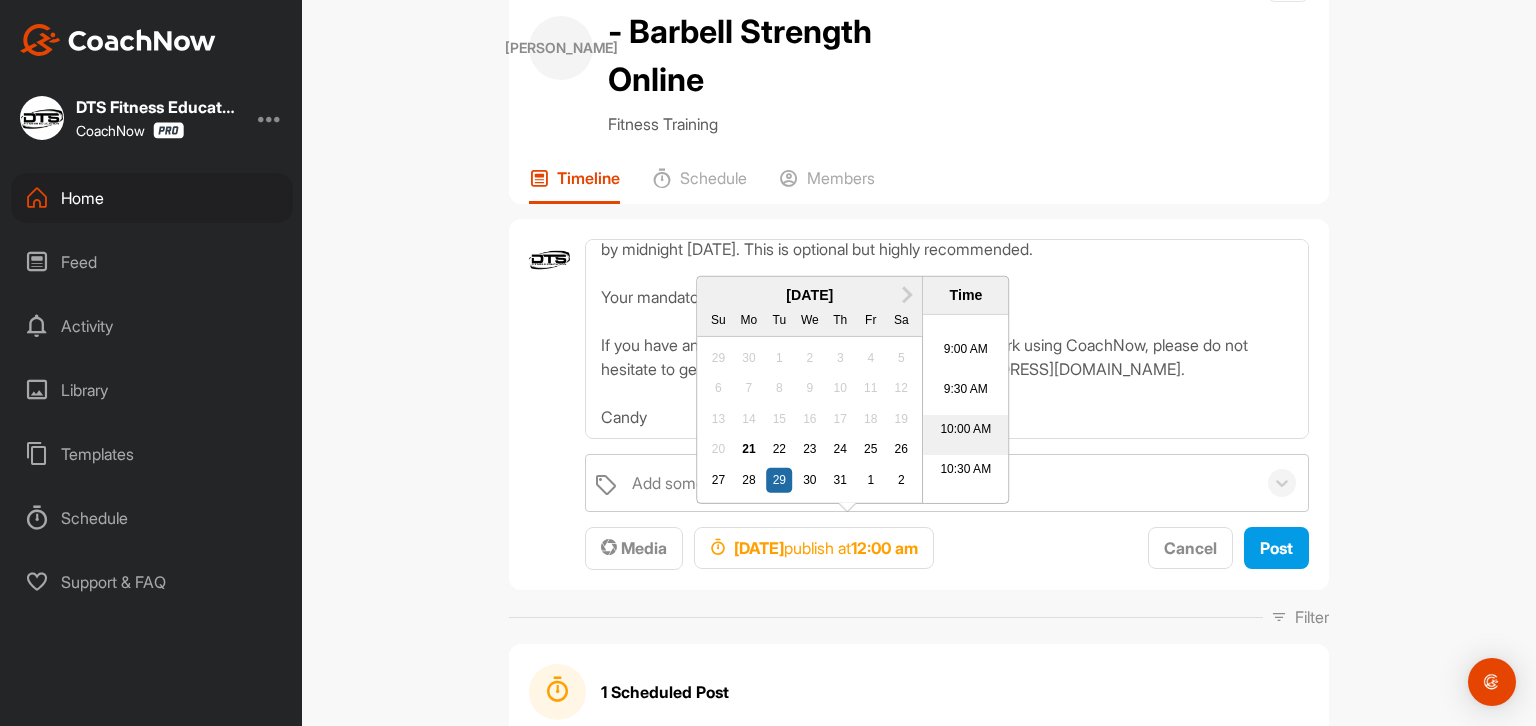 click on "10:00 AM" at bounding box center [965, 435] 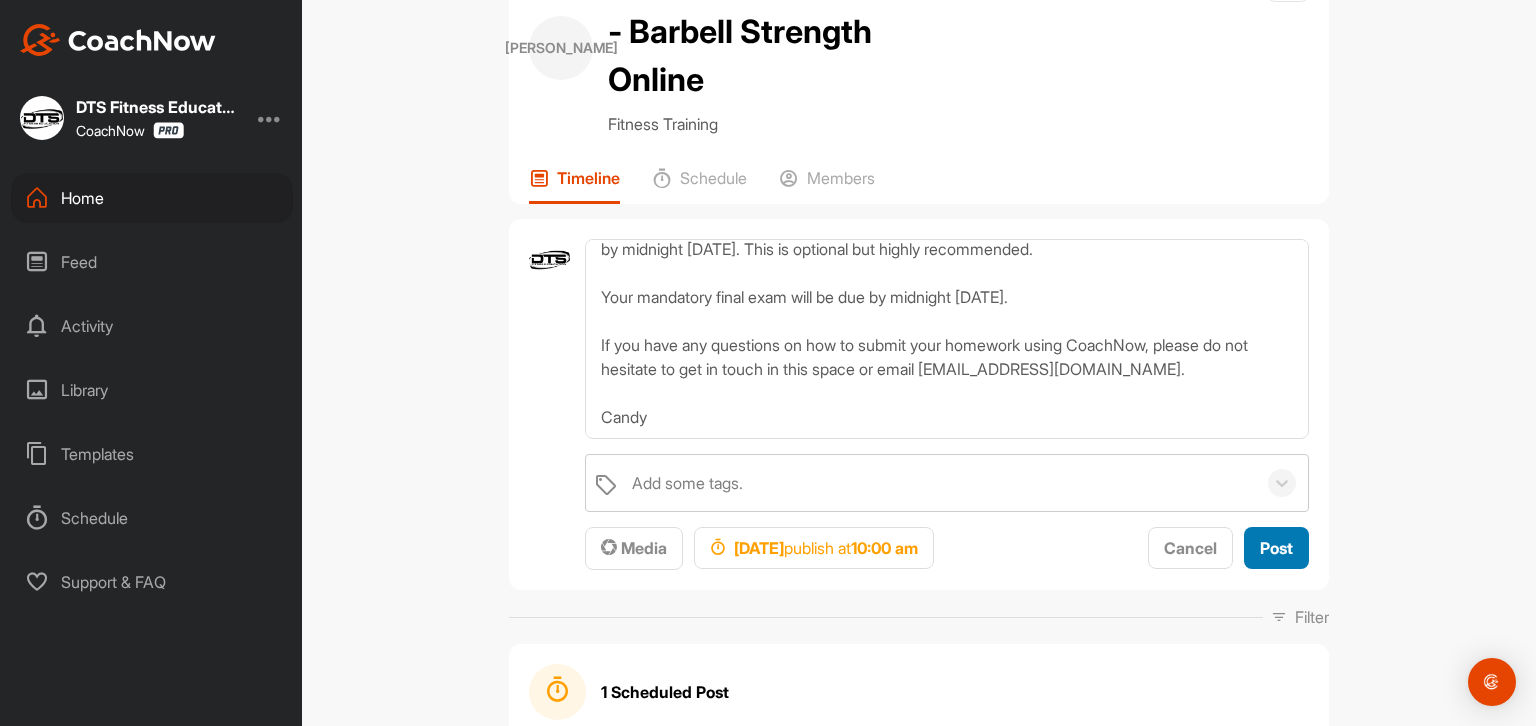 click on "Post" at bounding box center (1276, 548) 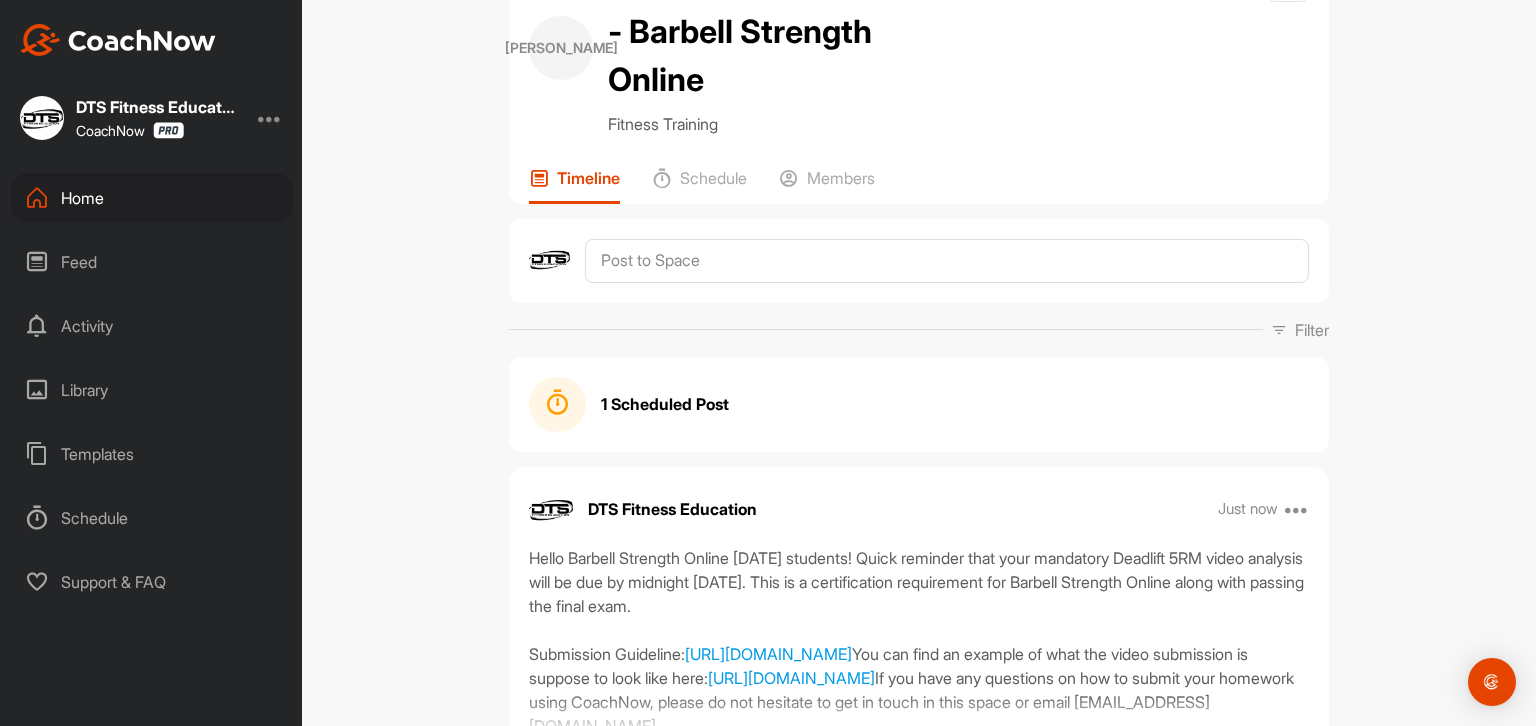 scroll, scrollTop: 0, scrollLeft: 0, axis: both 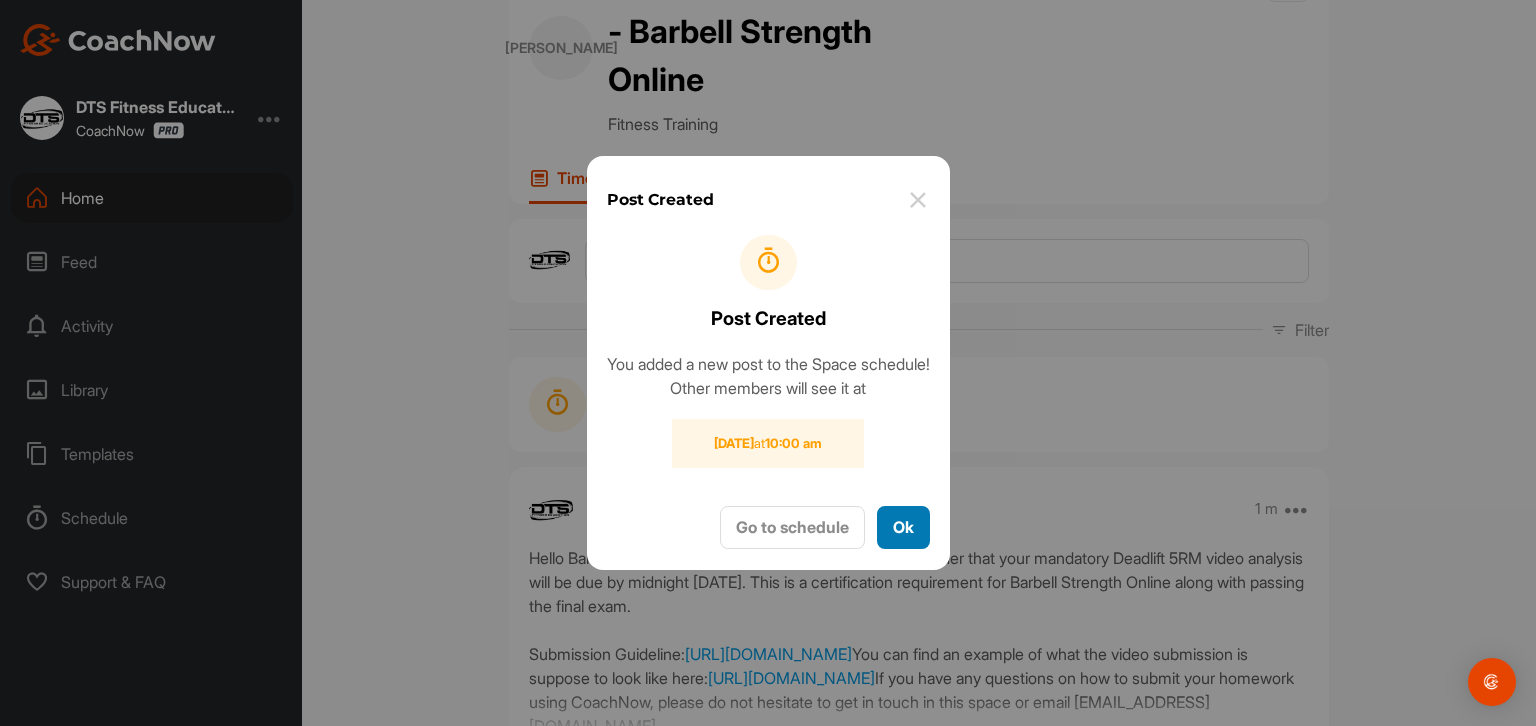 click on "Ok" at bounding box center (903, 527) 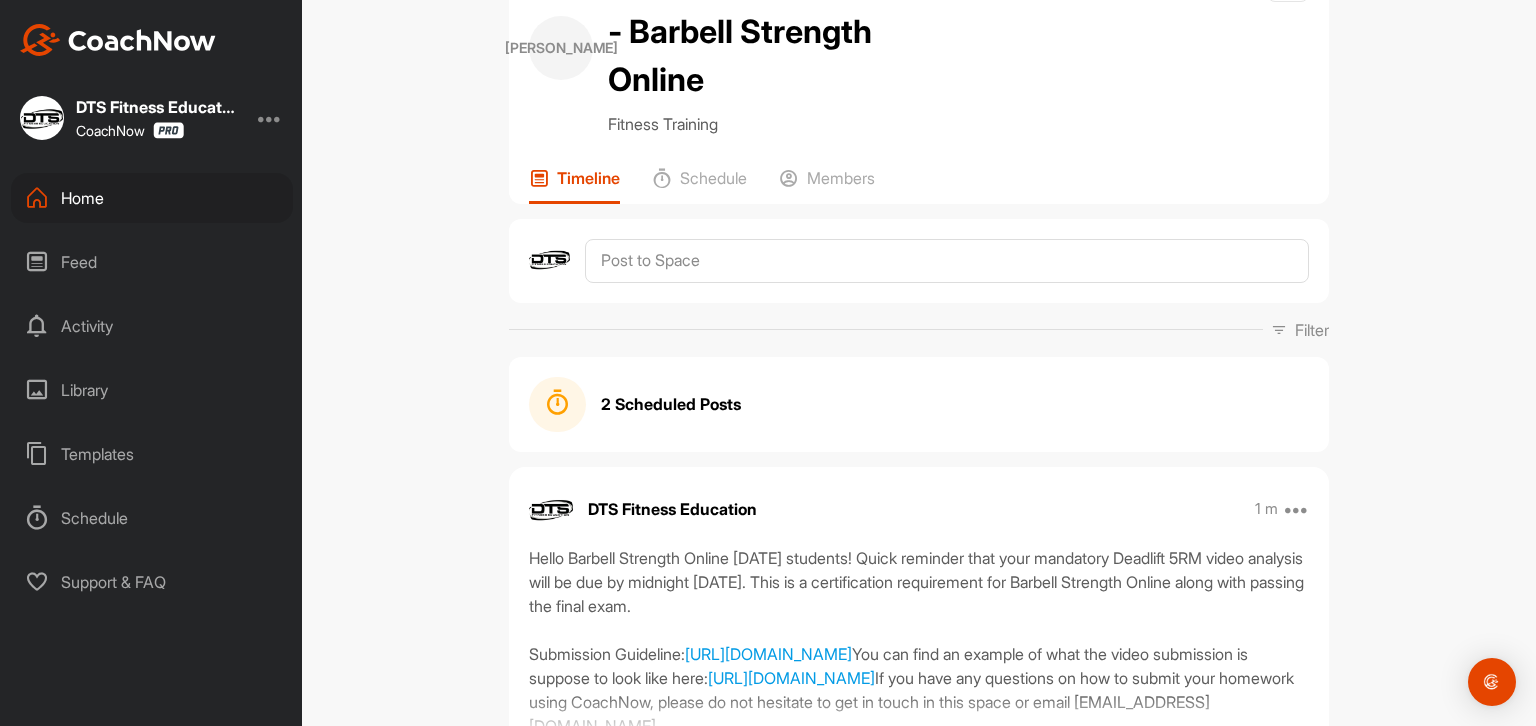 click on "Home" at bounding box center (152, 198) 